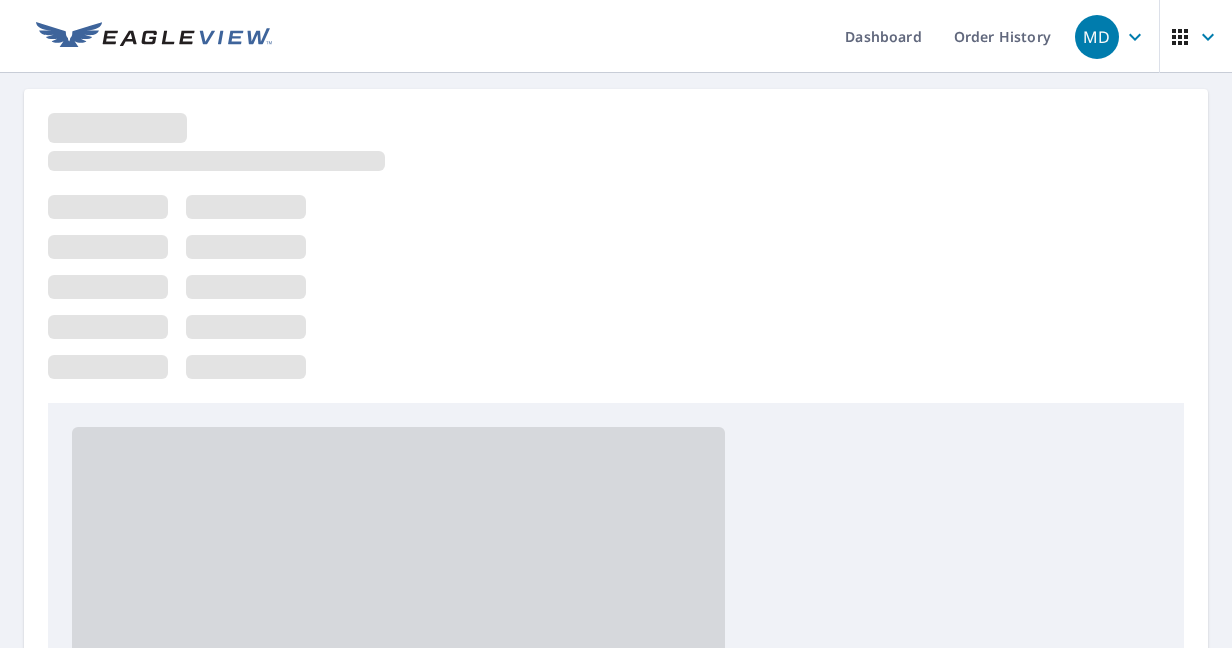 scroll, scrollTop: 0, scrollLeft: 0, axis: both 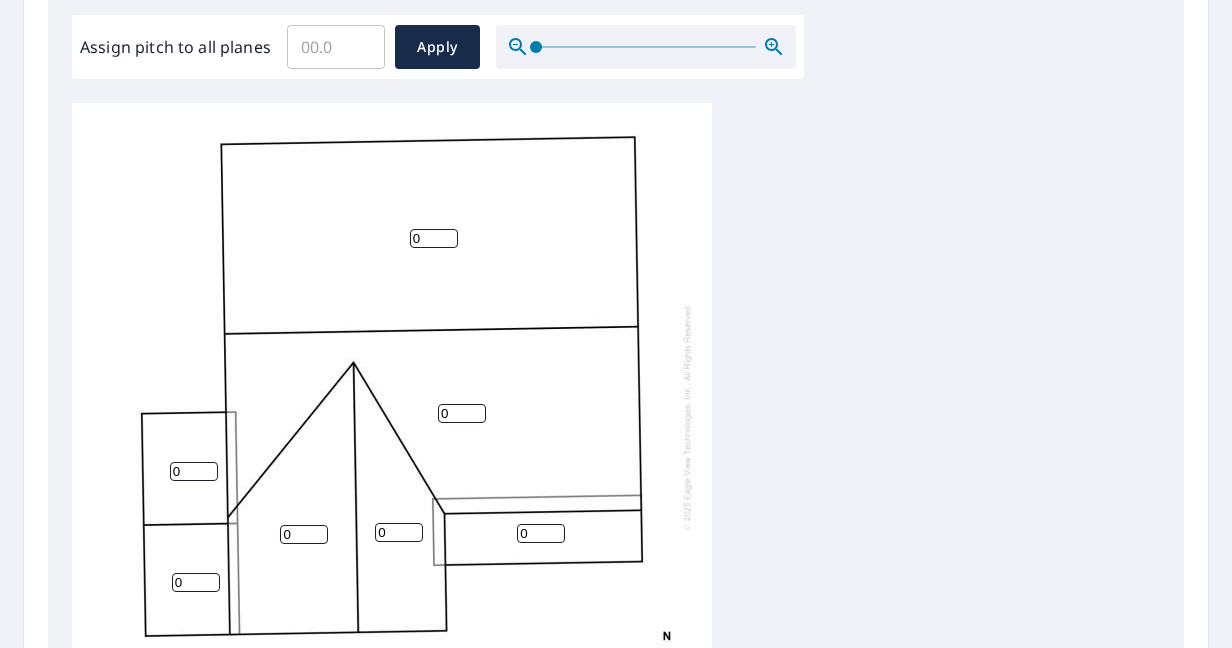 click on "0" at bounding box center [434, 238] 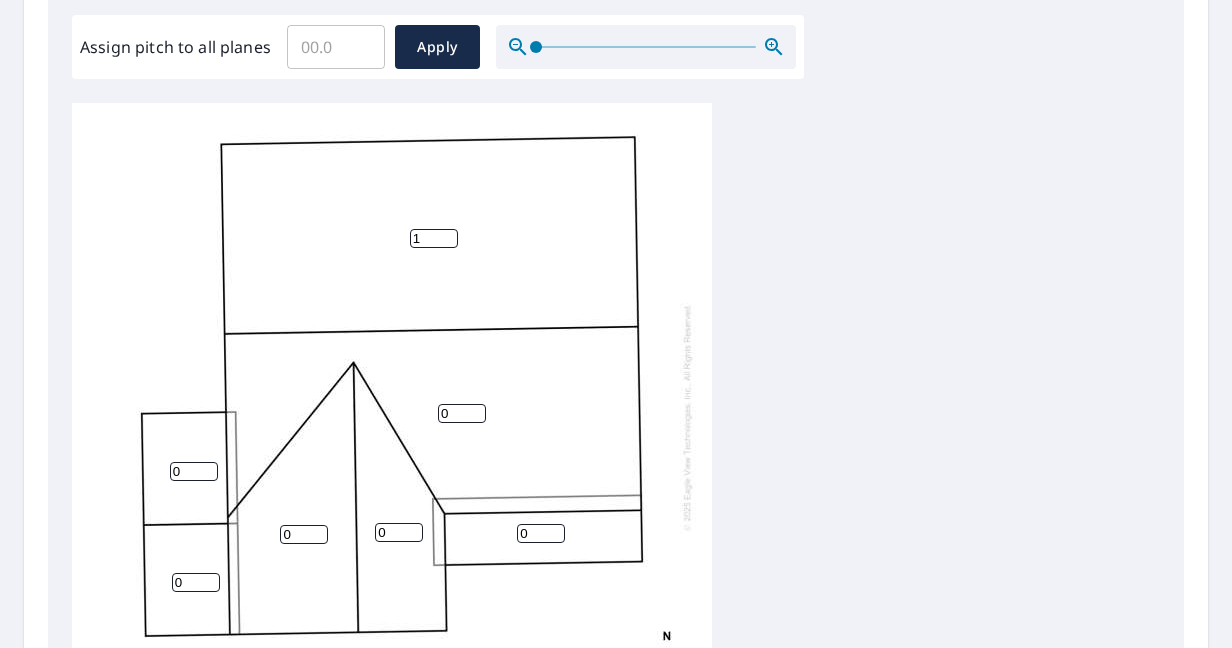 click on "1" at bounding box center (434, 238) 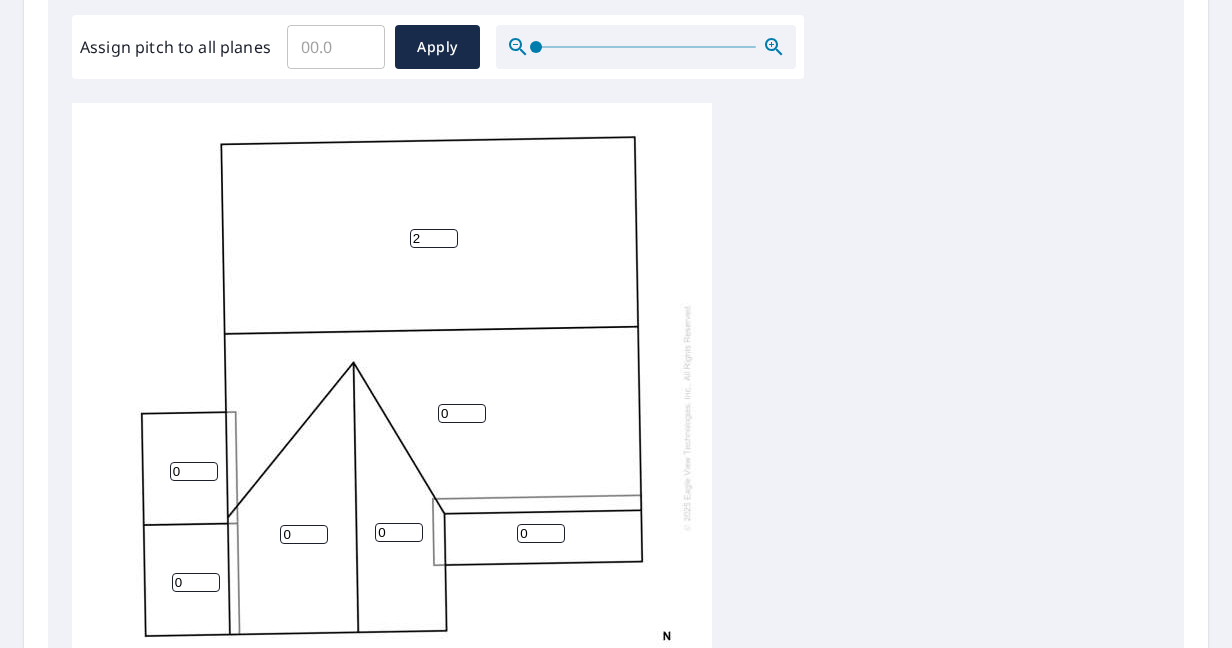 click on "2" at bounding box center [434, 238] 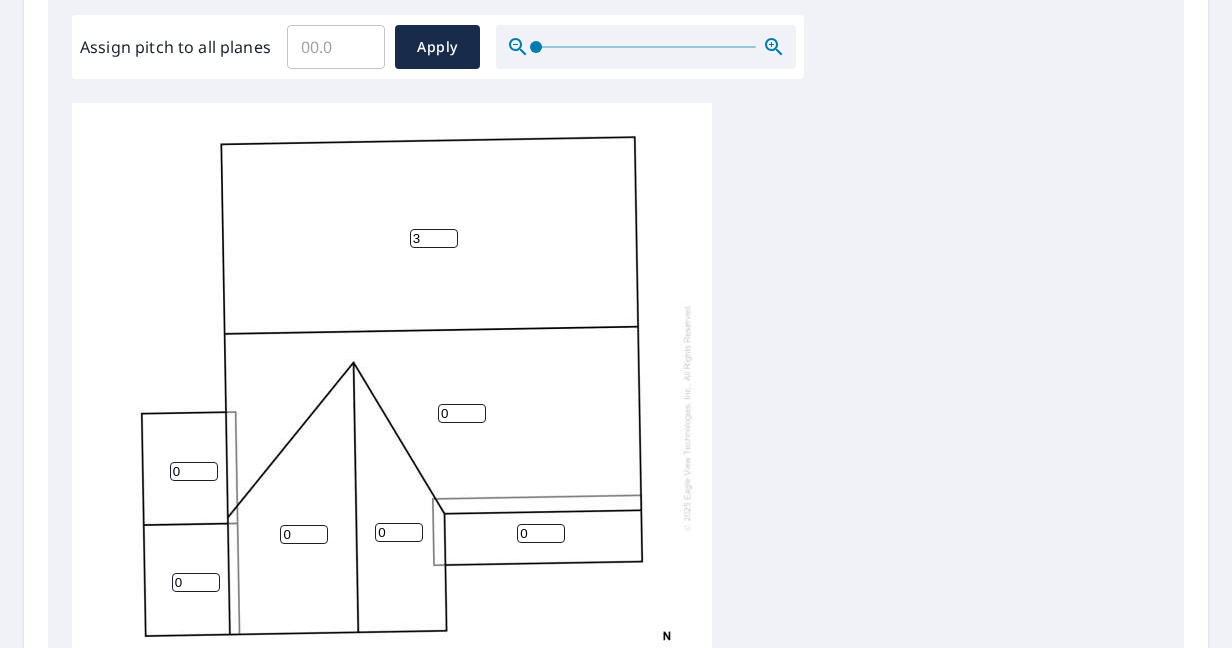 click on "3" at bounding box center (434, 238) 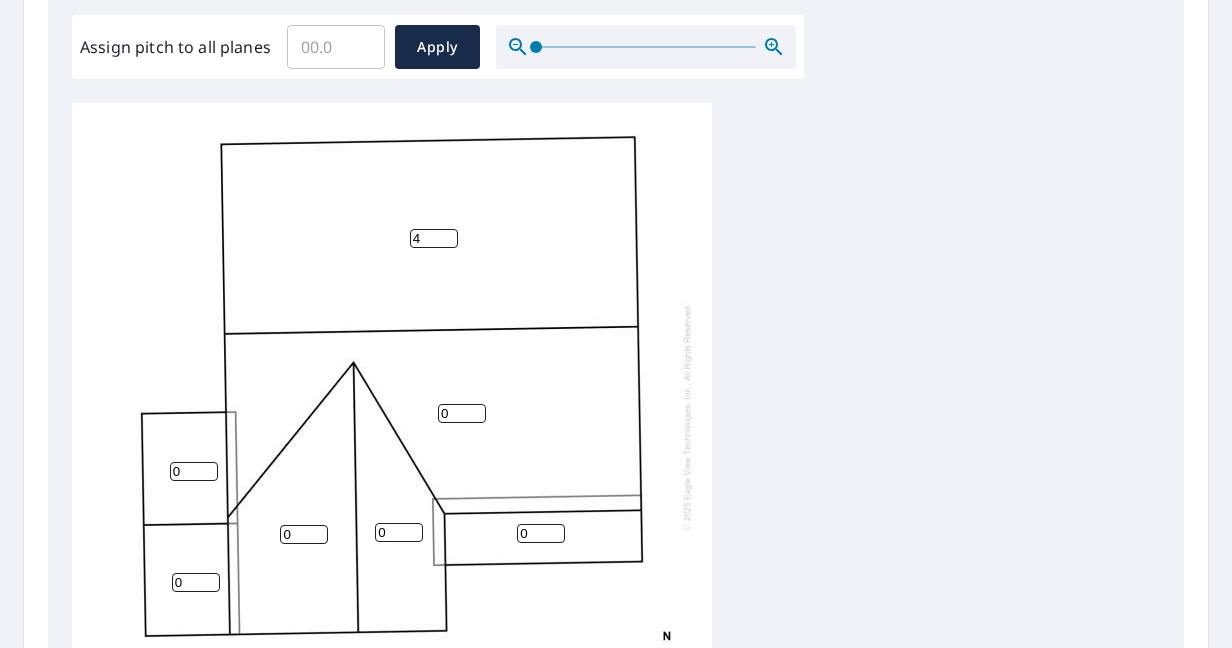 type on "4" 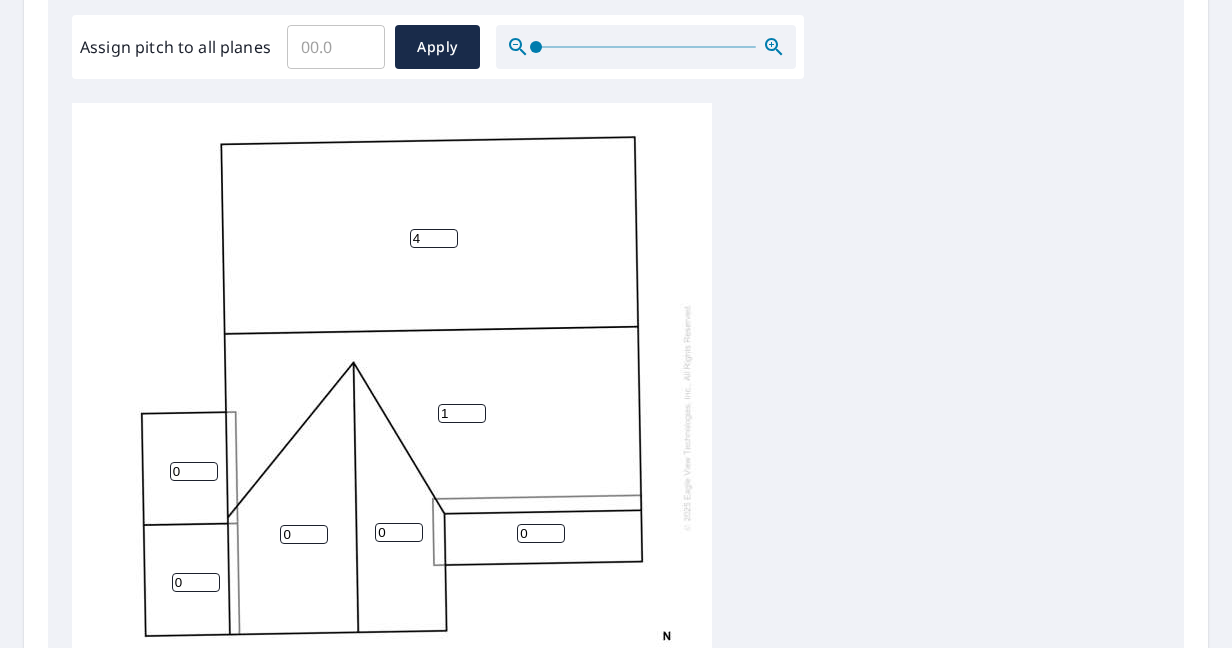 click on "1" at bounding box center (462, 413) 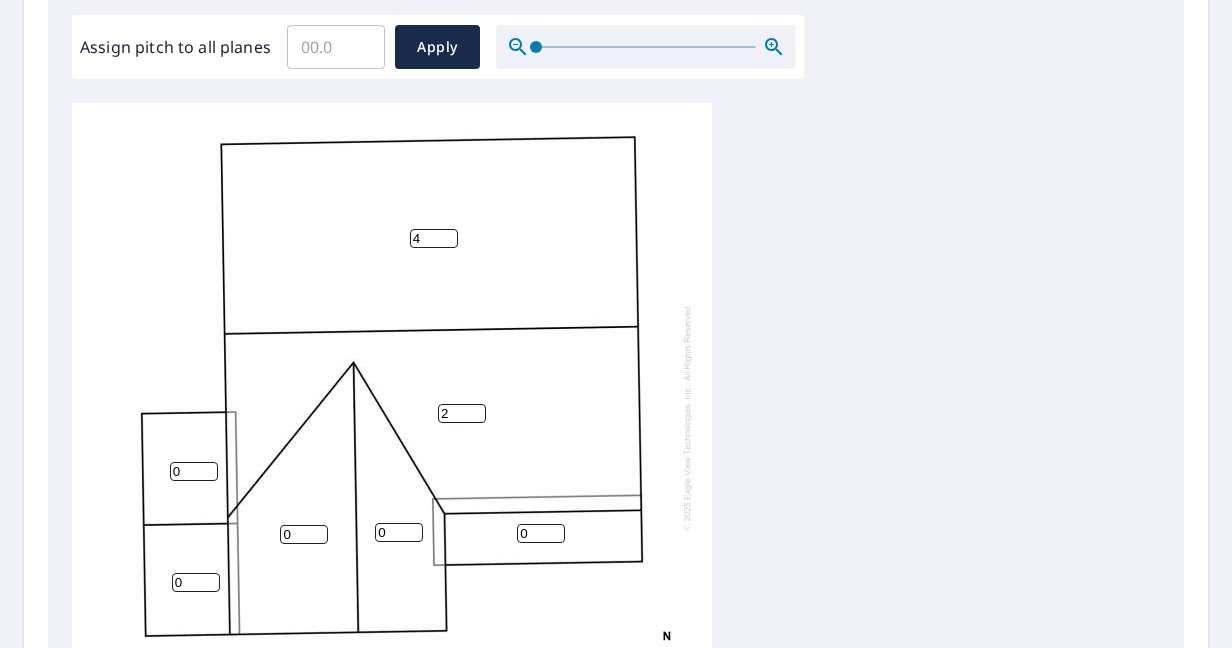 click on "2" at bounding box center (462, 413) 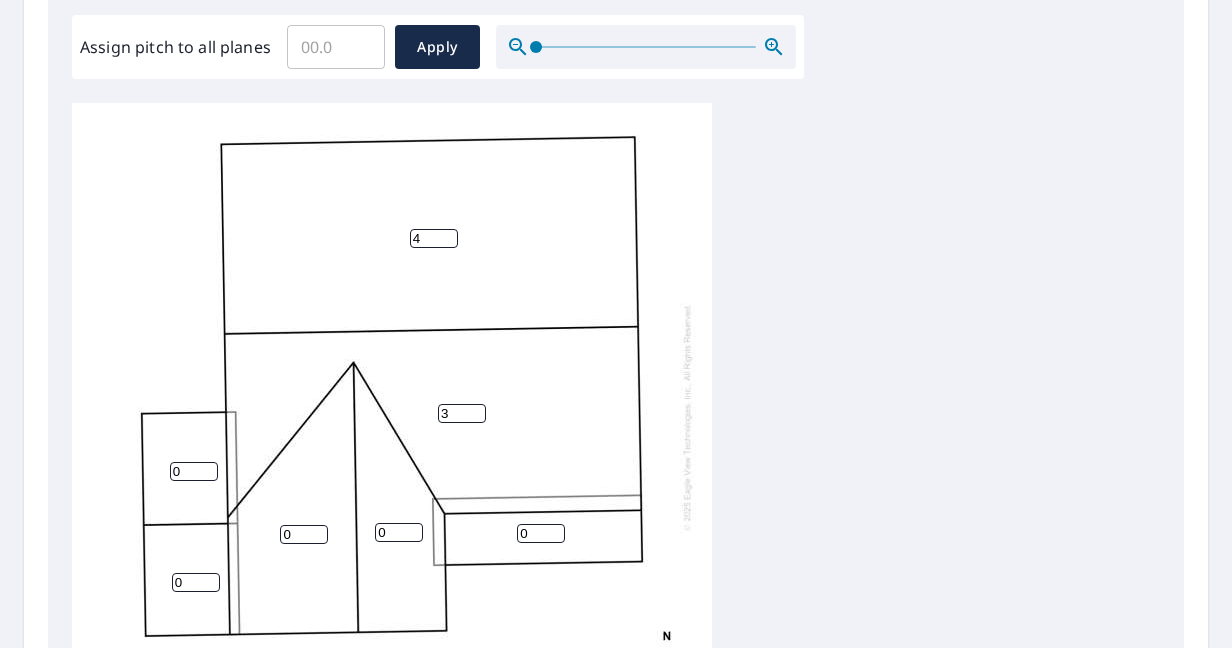 click on "3" at bounding box center (462, 413) 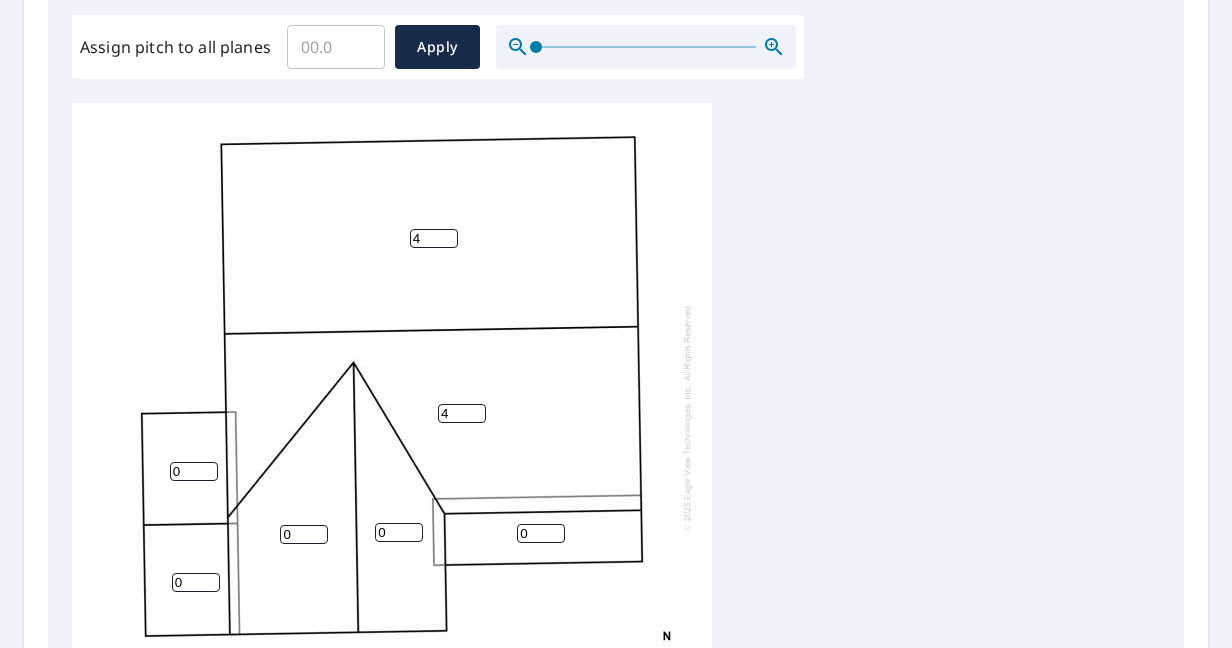 type on "4" 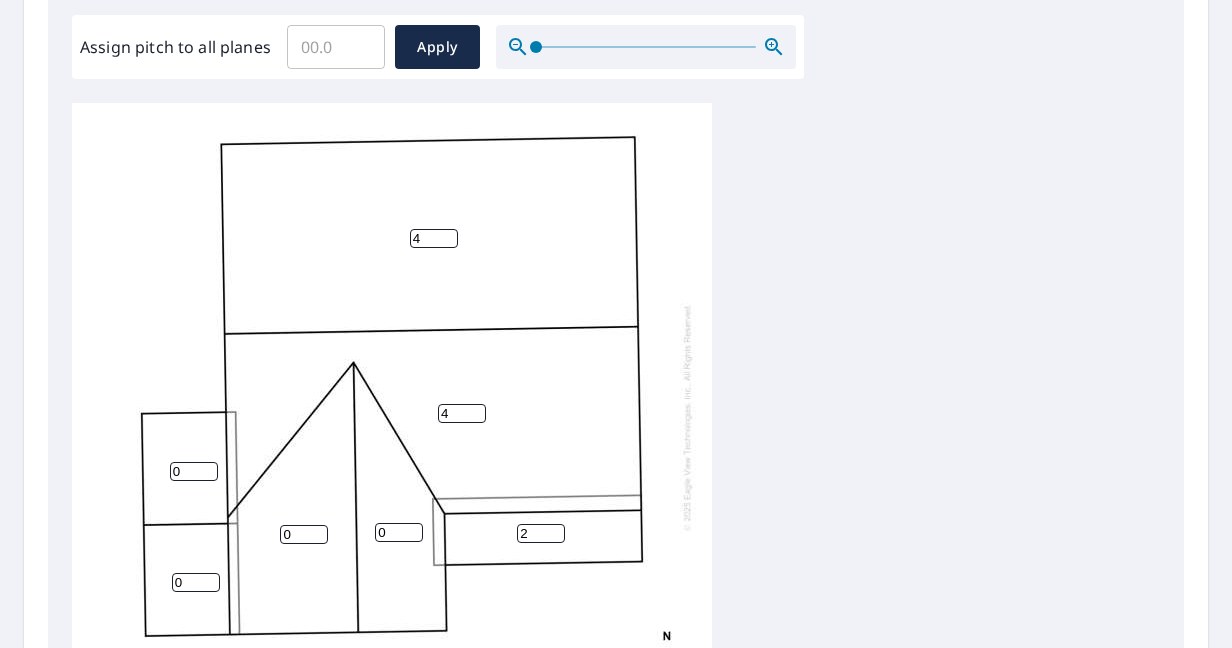 click on "2" at bounding box center [541, 533] 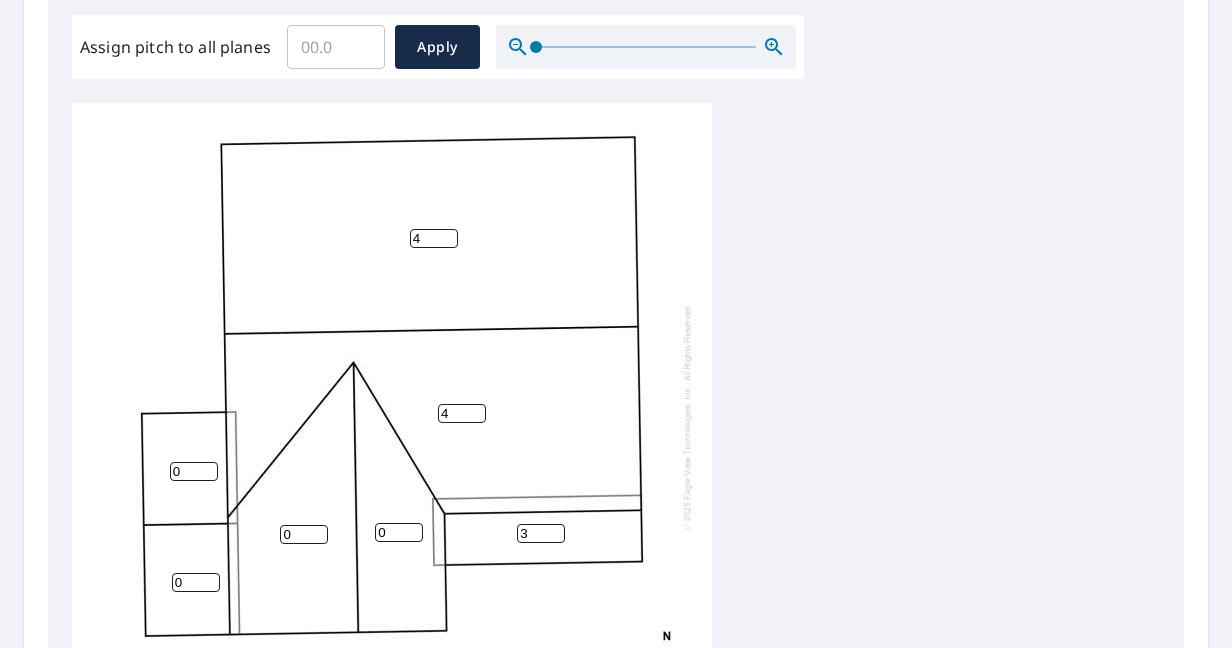 click on "3" at bounding box center [541, 533] 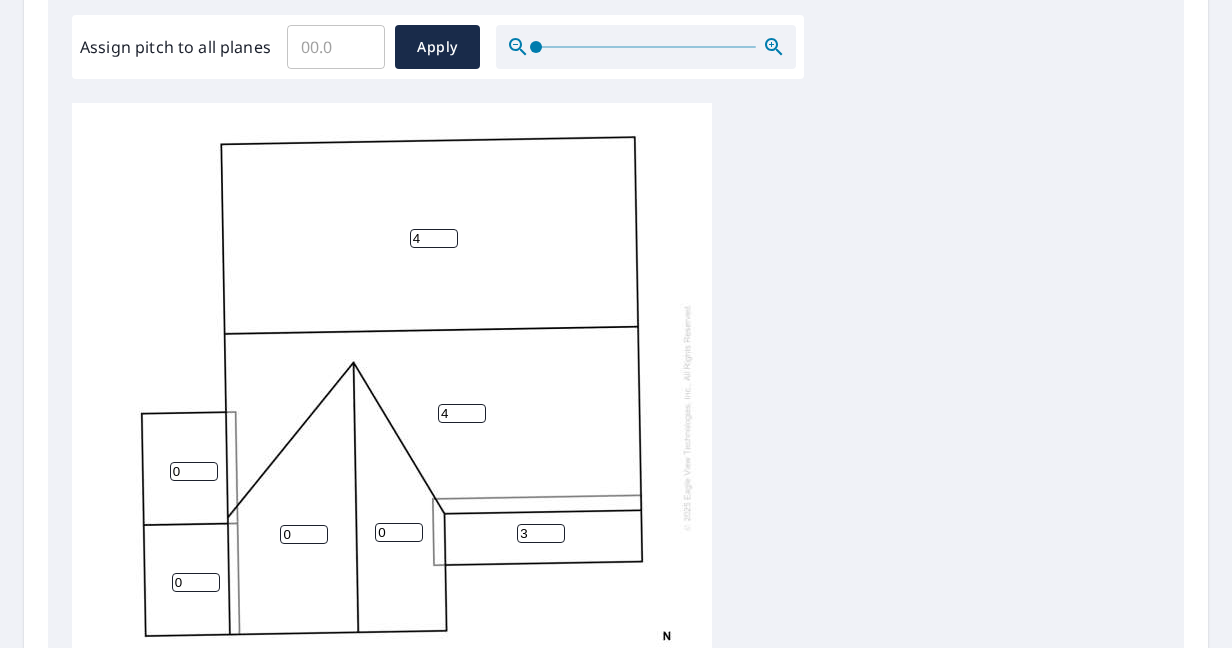 drag, startPoint x: 554, startPoint y: 534, endPoint x: 528, endPoint y: 538, distance: 26.305893 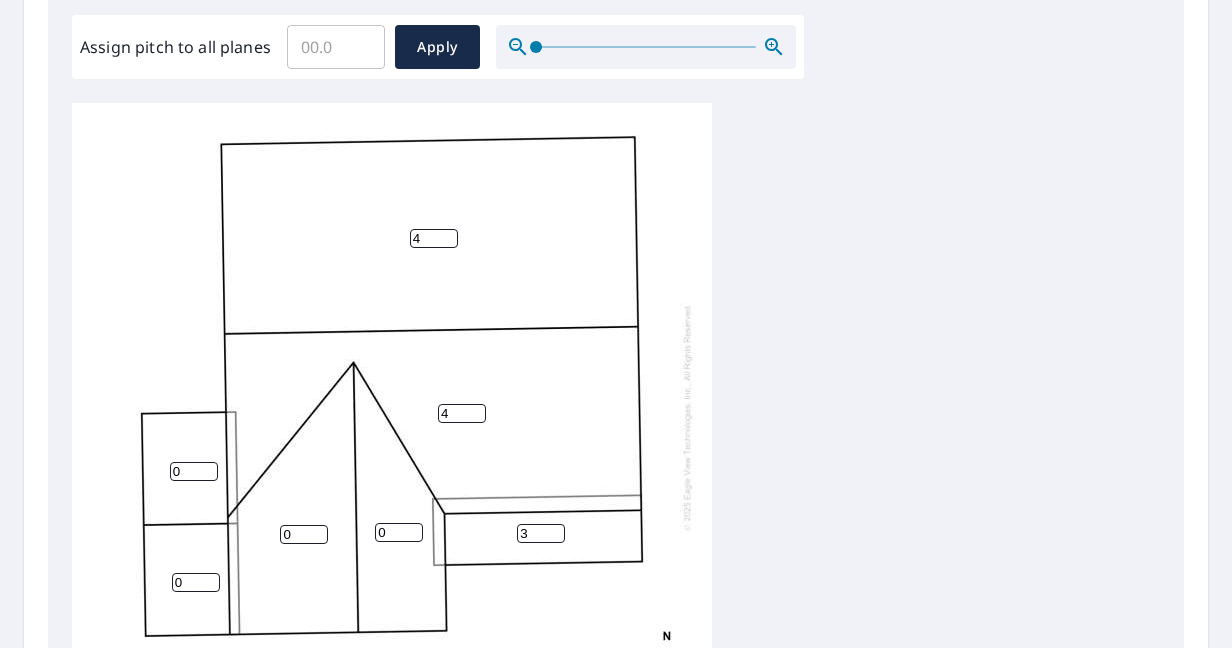click on "3" at bounding box center [541, 533] 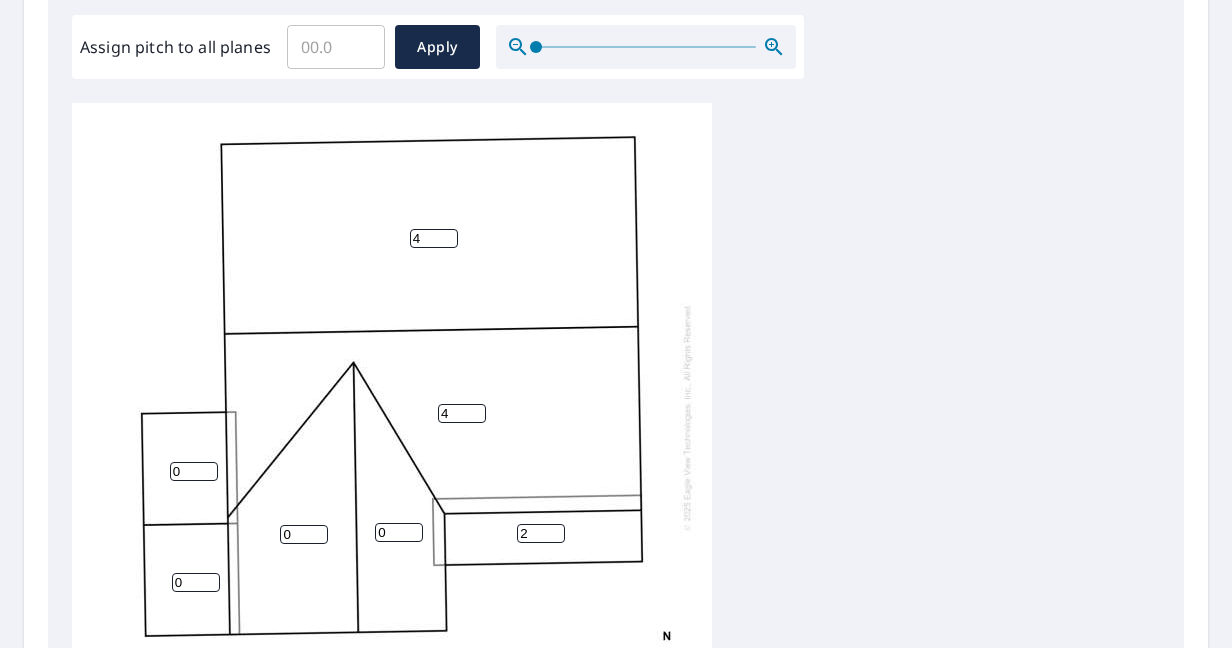 type on "2" 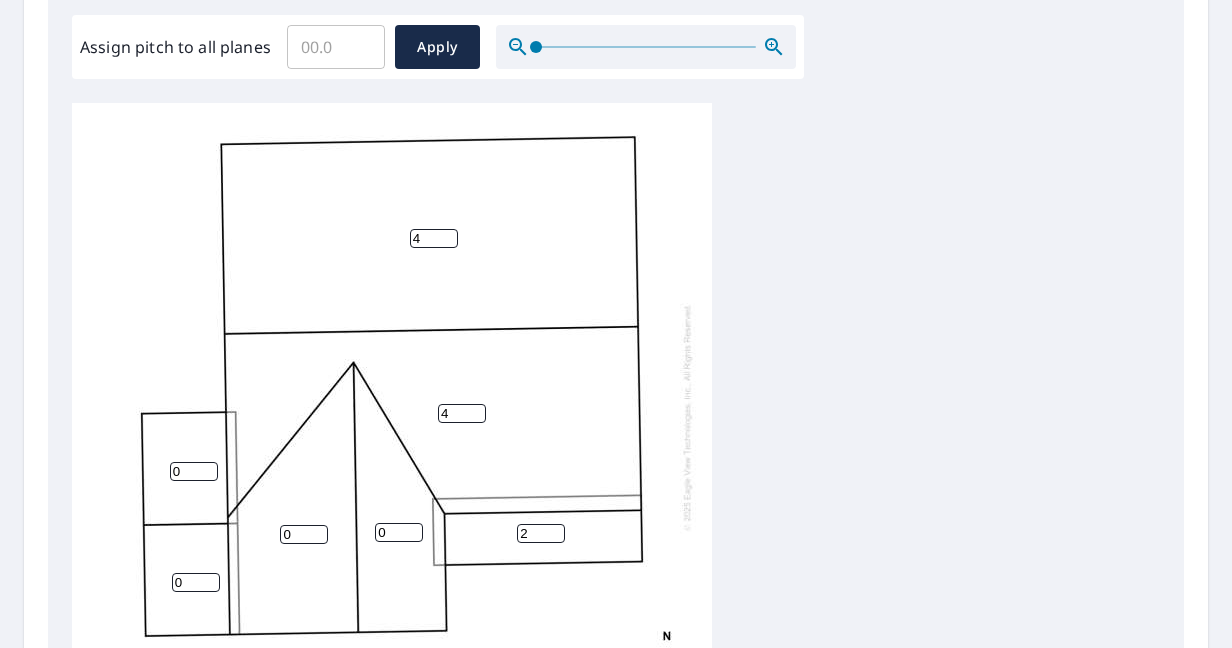 click on "2" at bounding box center (541, 533) 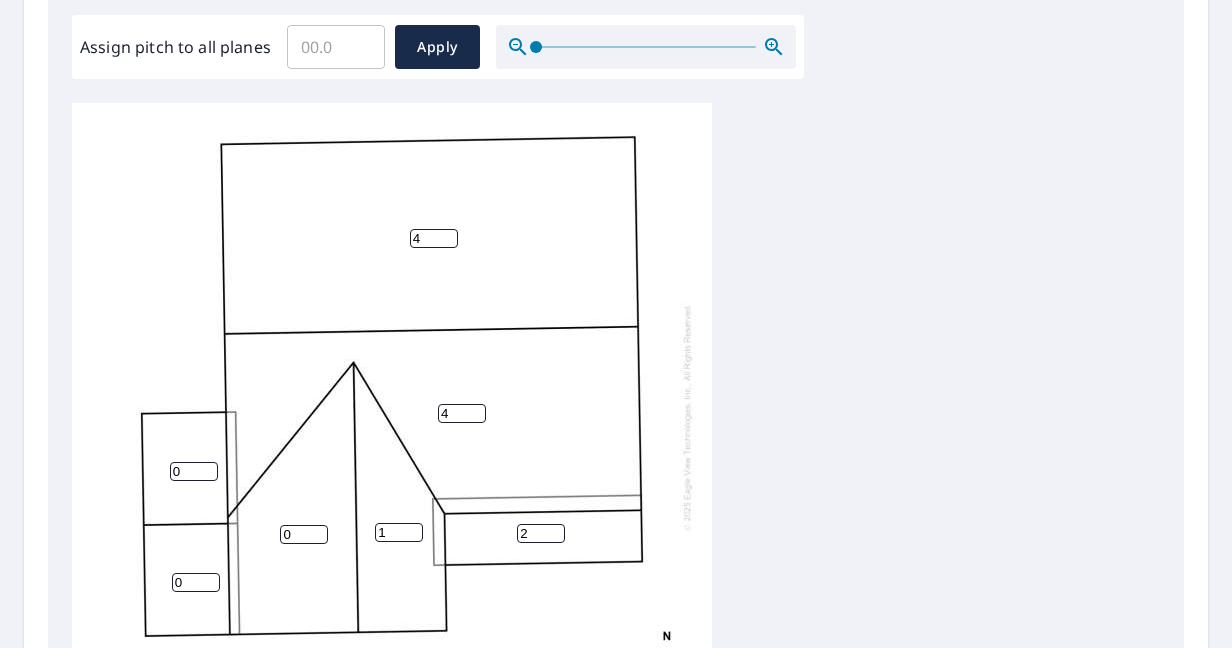 click on "1" at bounding box center (399, 532) 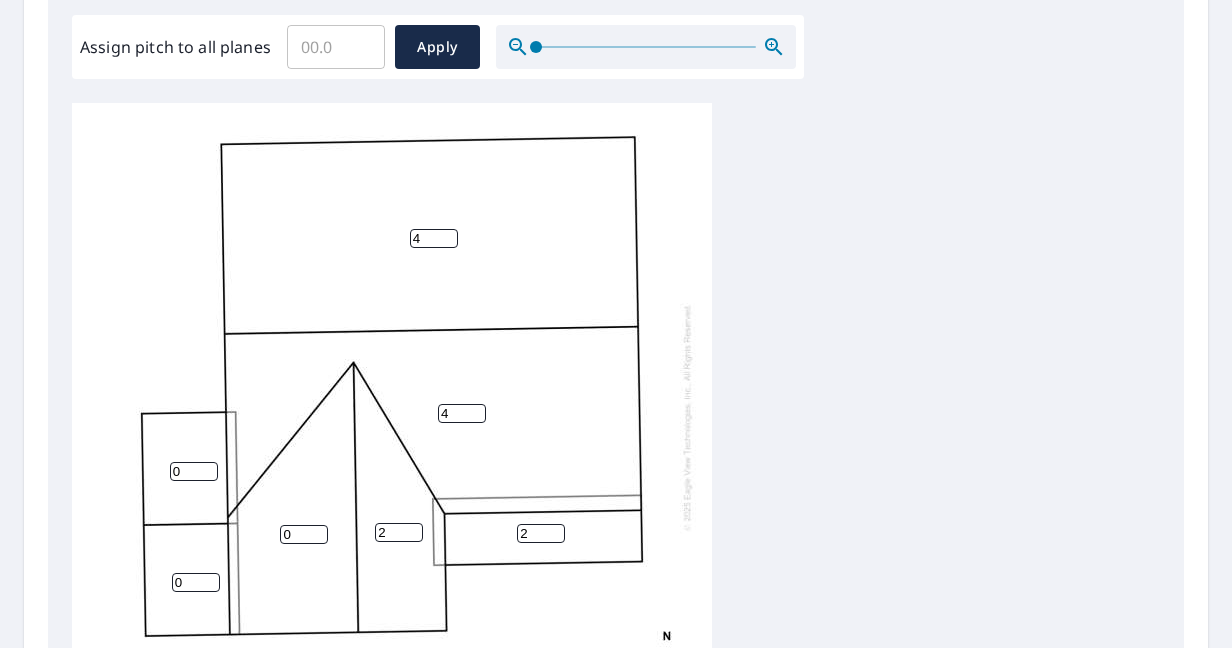 click on "2" at bounding box center (399, 532) 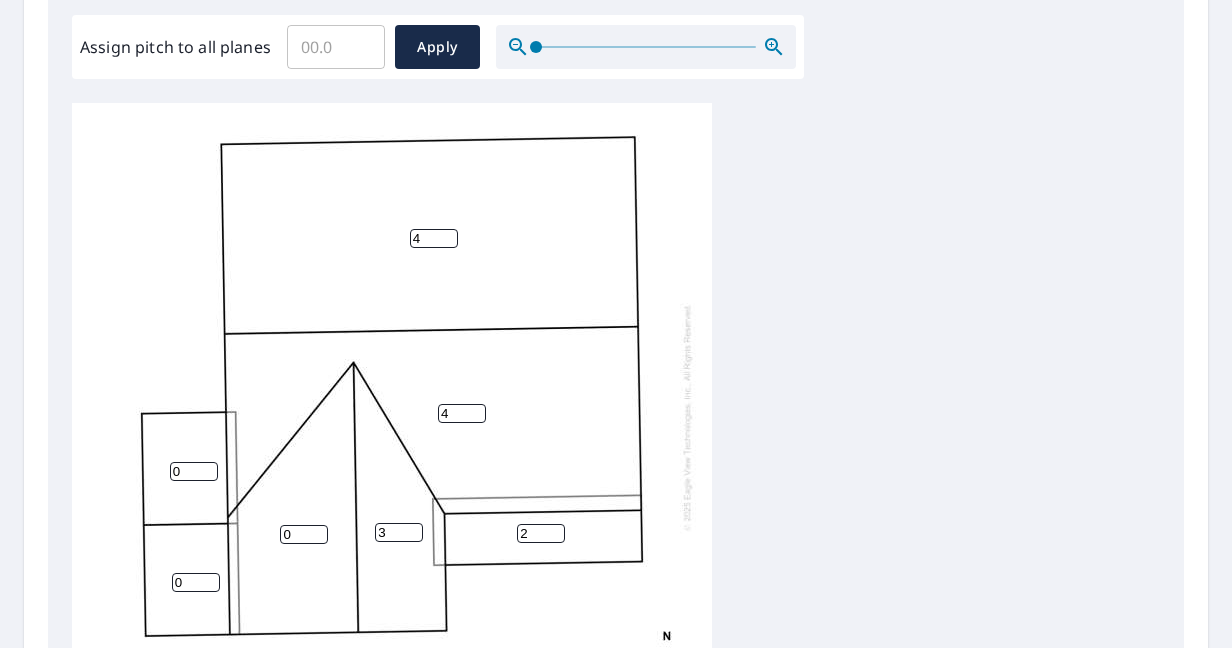 click on "3" at bounding box center [399, 532] 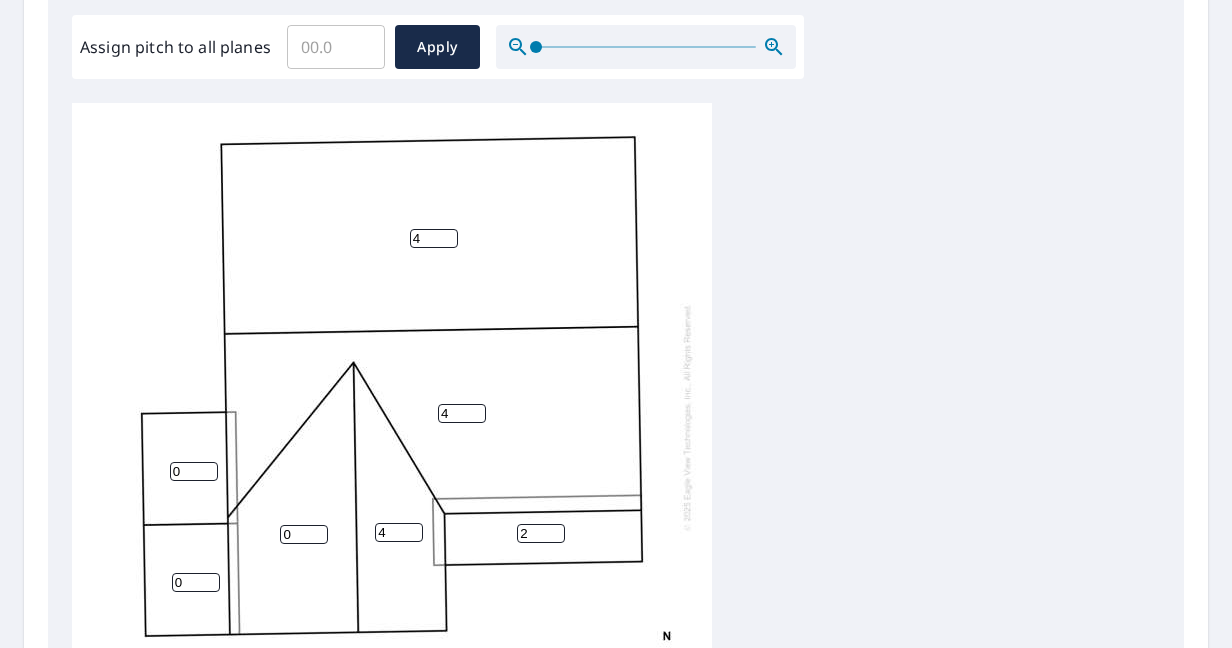 type on "4" 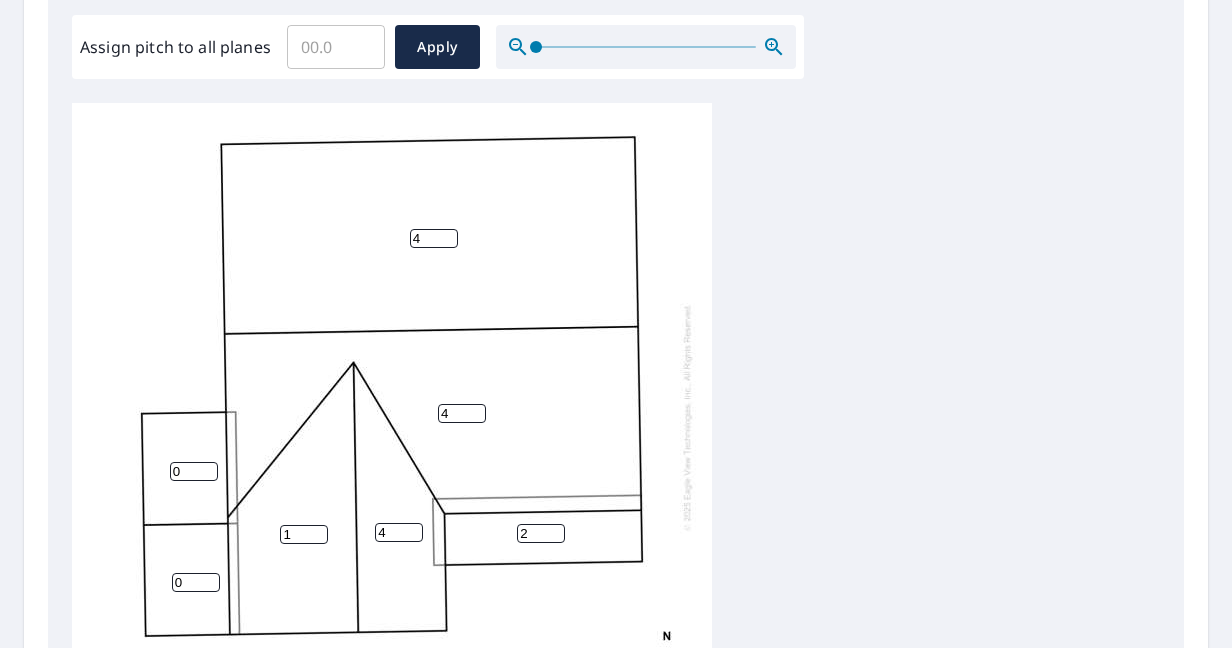 click on "1" at bounding box center (304, 534) 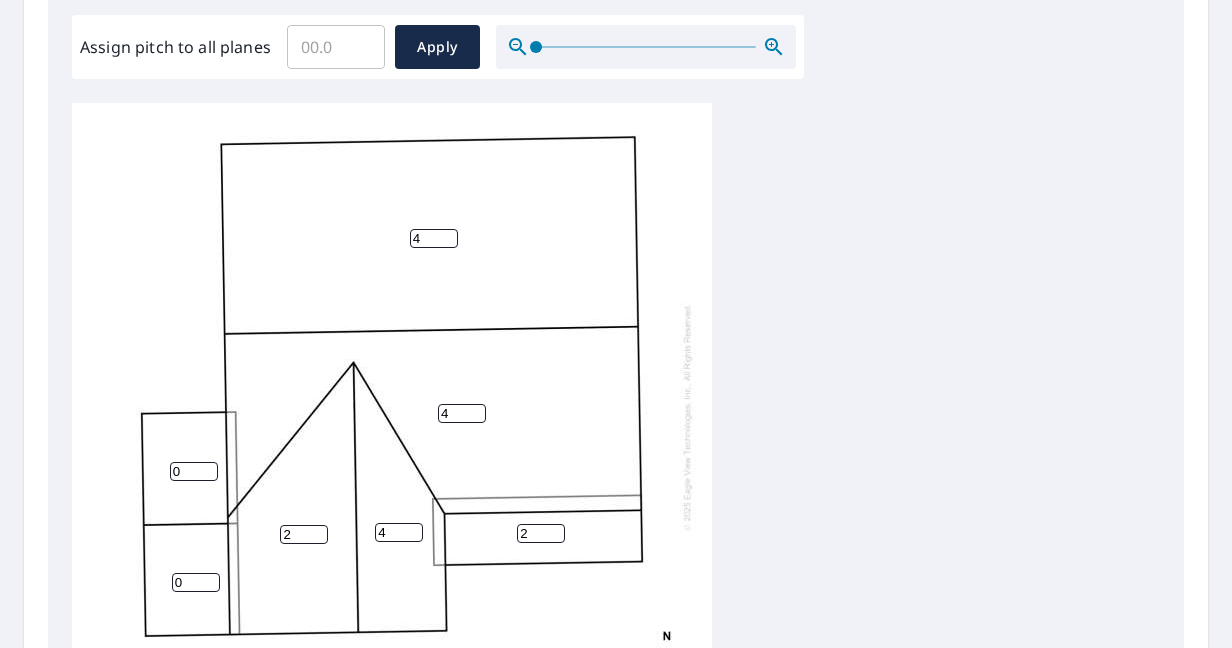 click on "2" at bounding box center (304, 534) 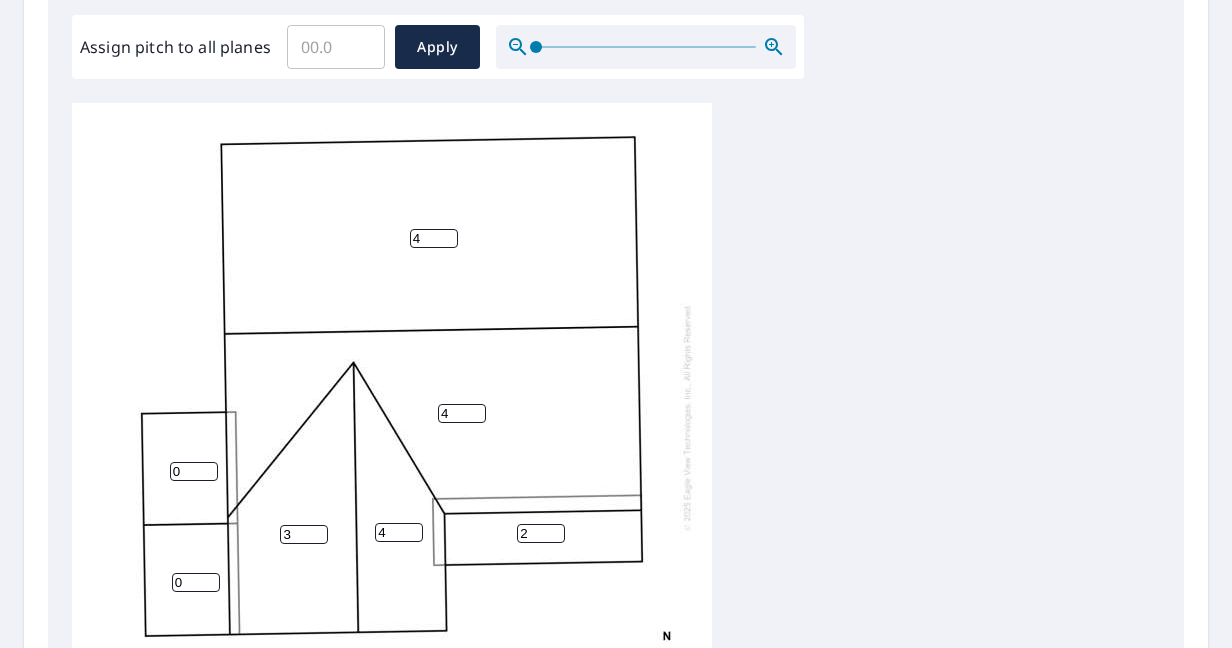 click on "3" at bounding box center (304, 534) 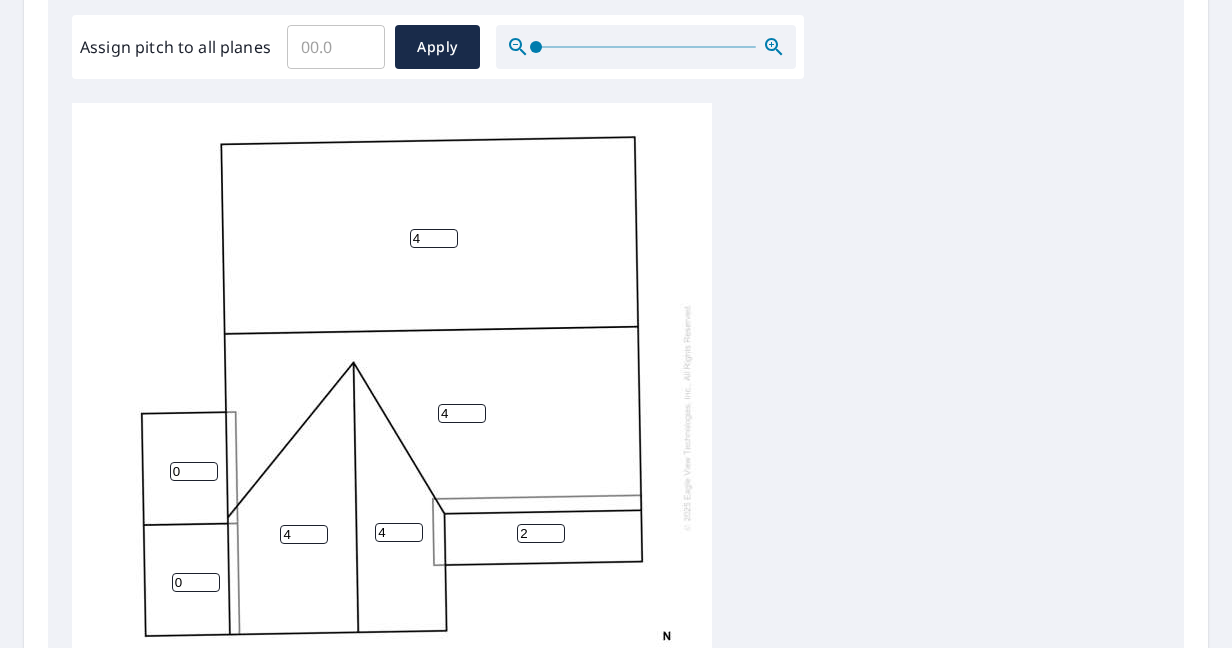 type on "4" 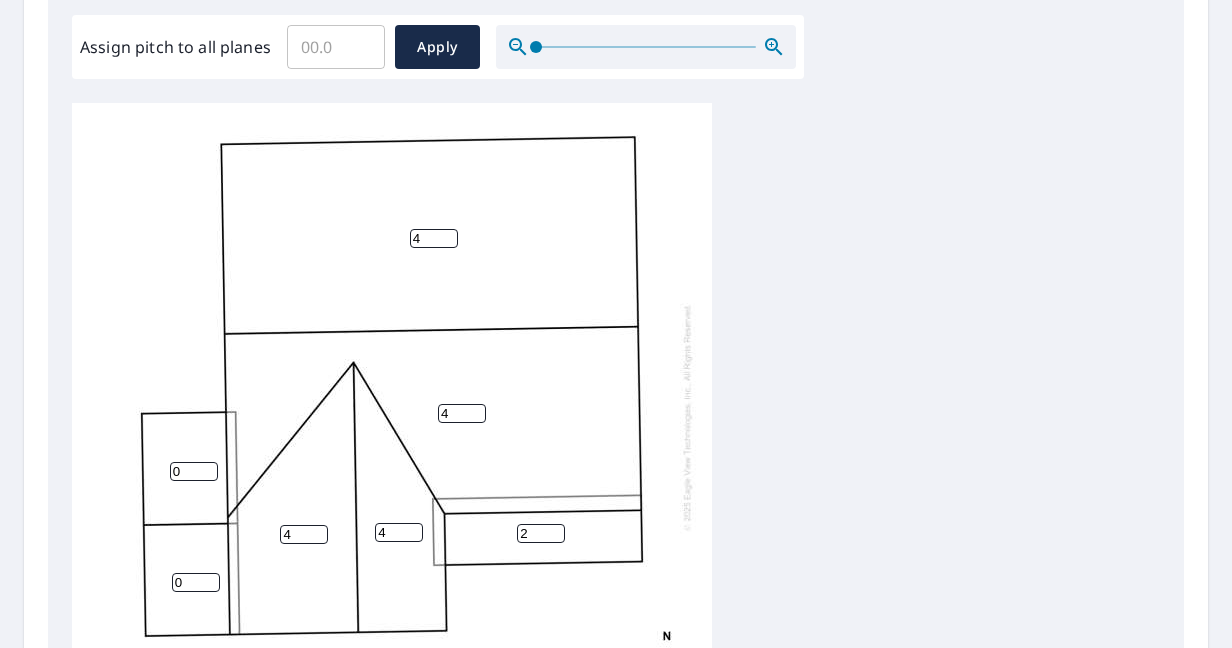 click on "[PHONE]" at bounding box center [392, 417] 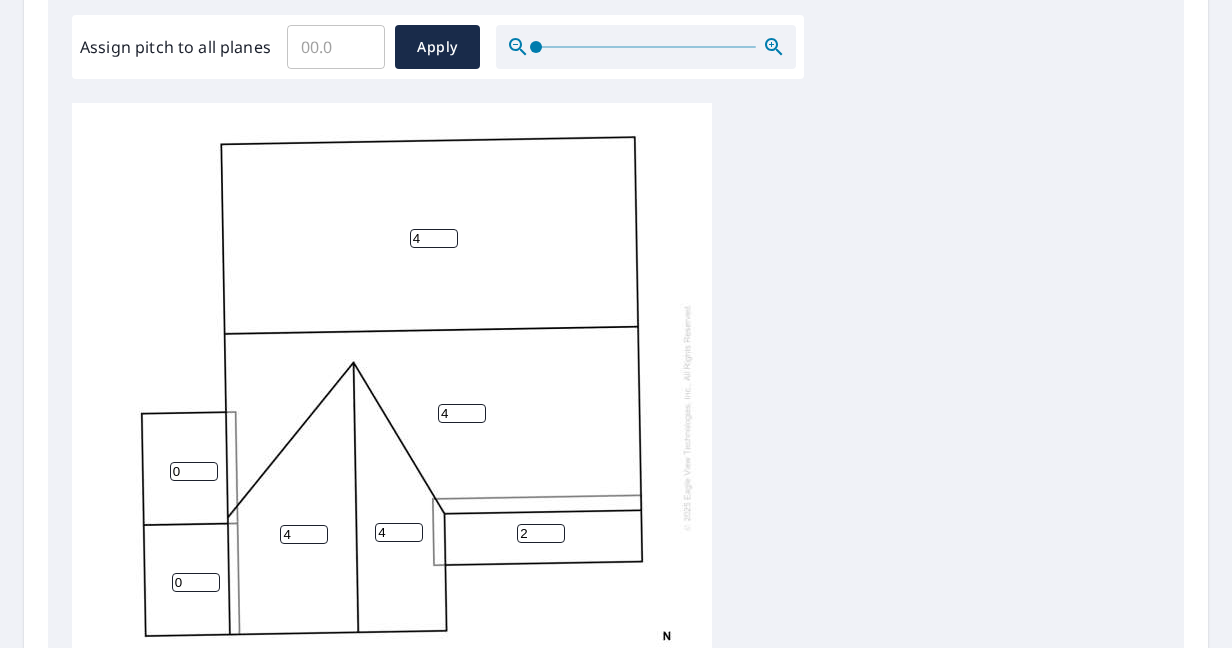click on "0" at bounding box center [194, 471] 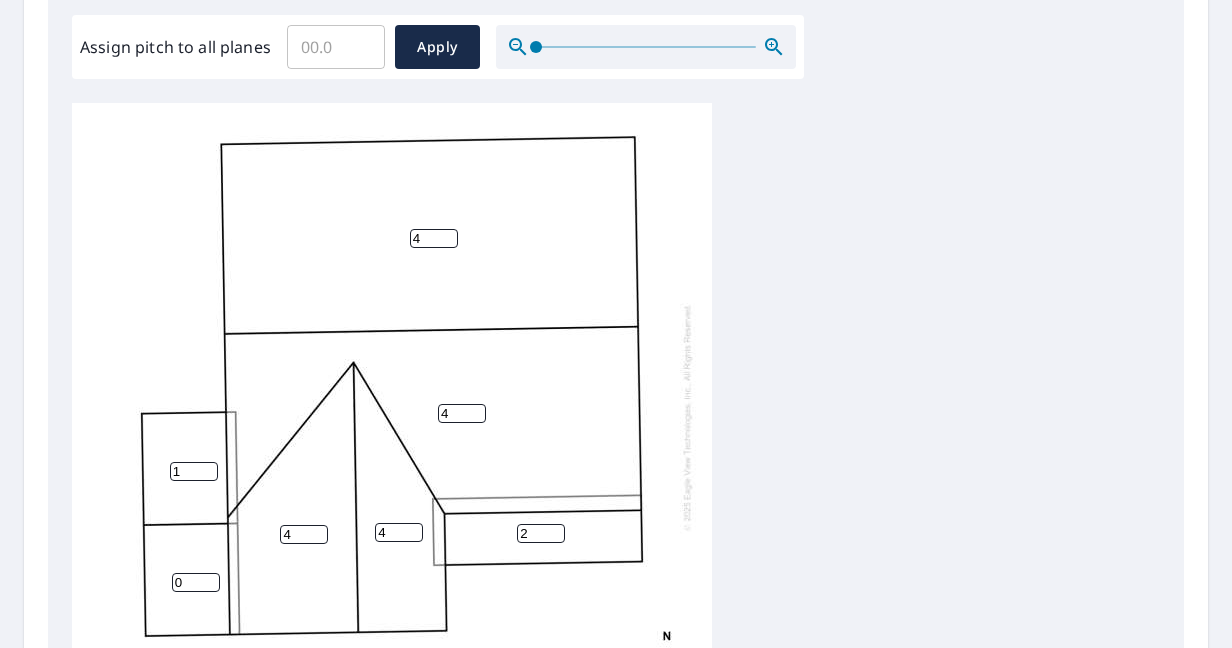 click on "1" at bounding box center [194, 471] 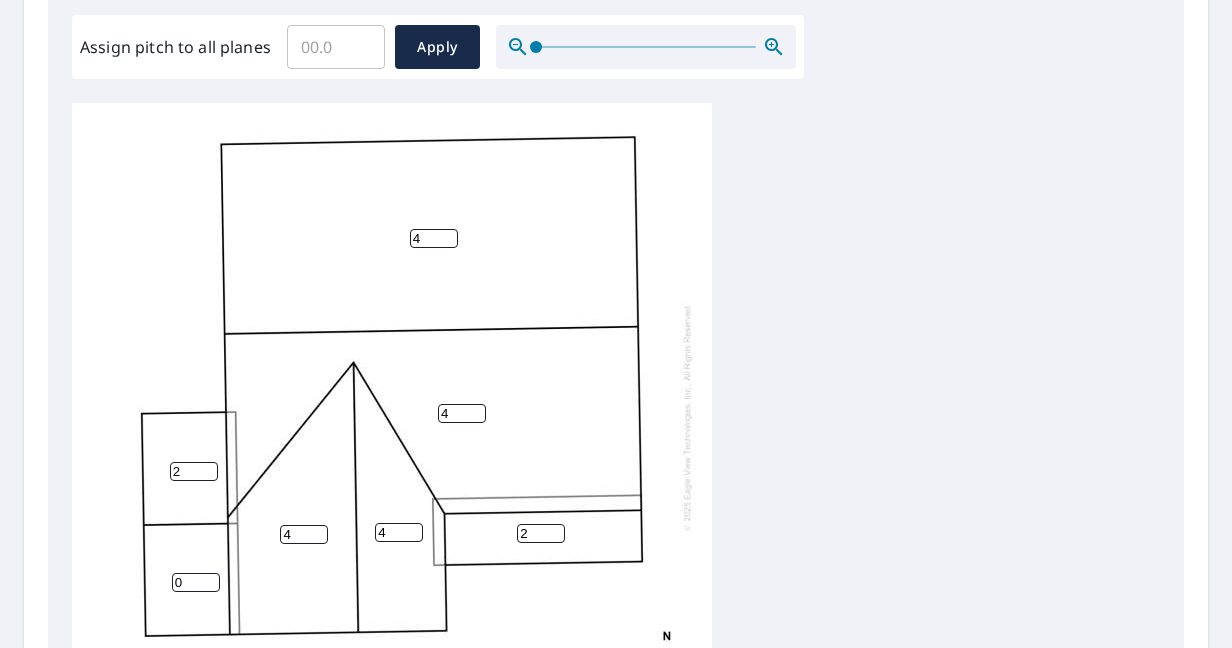 click on "2" at bounding box center [194, 471] 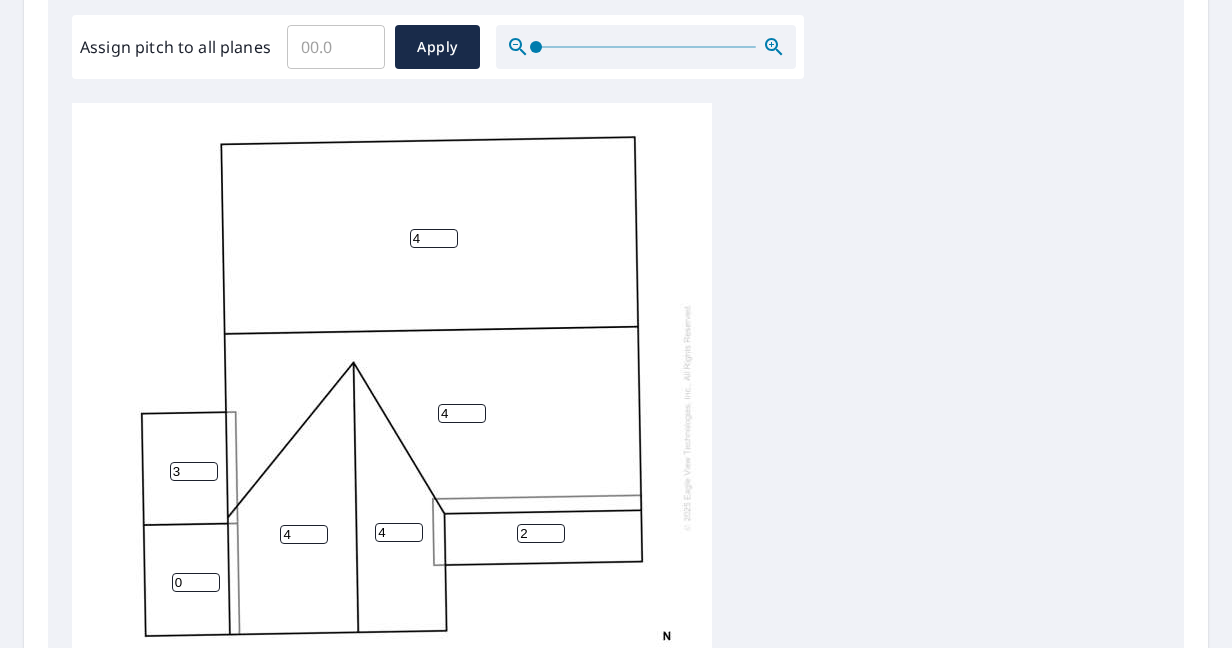 click on "3" at bounding box center [194, 471] 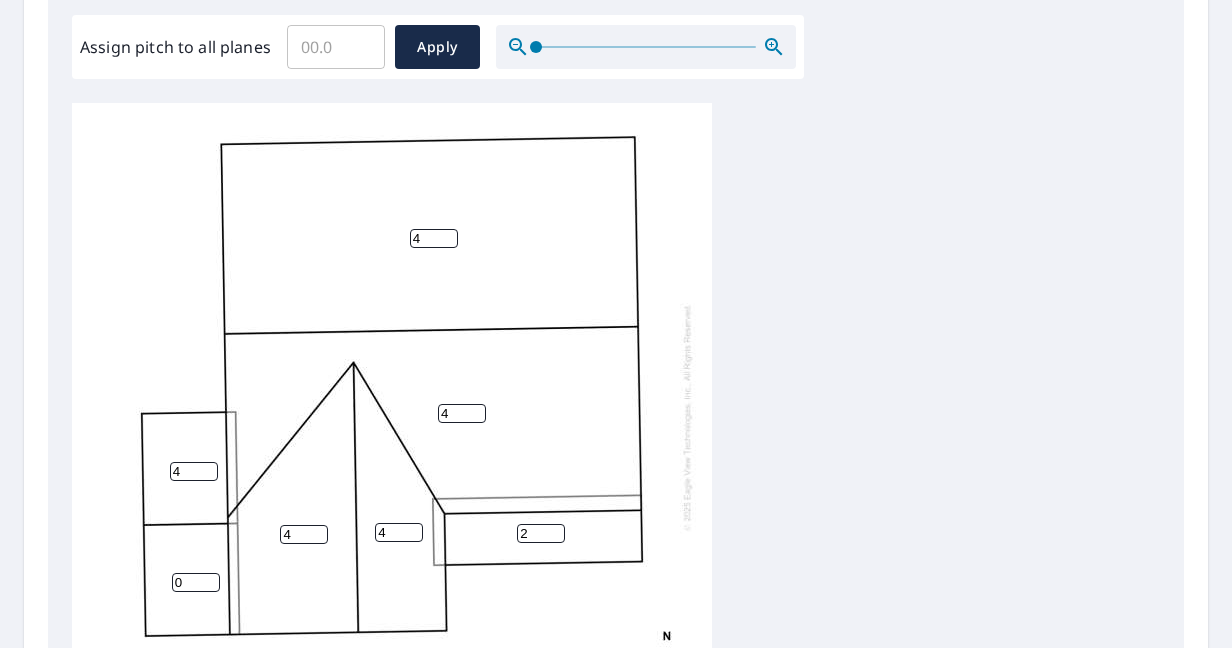 type on "4" 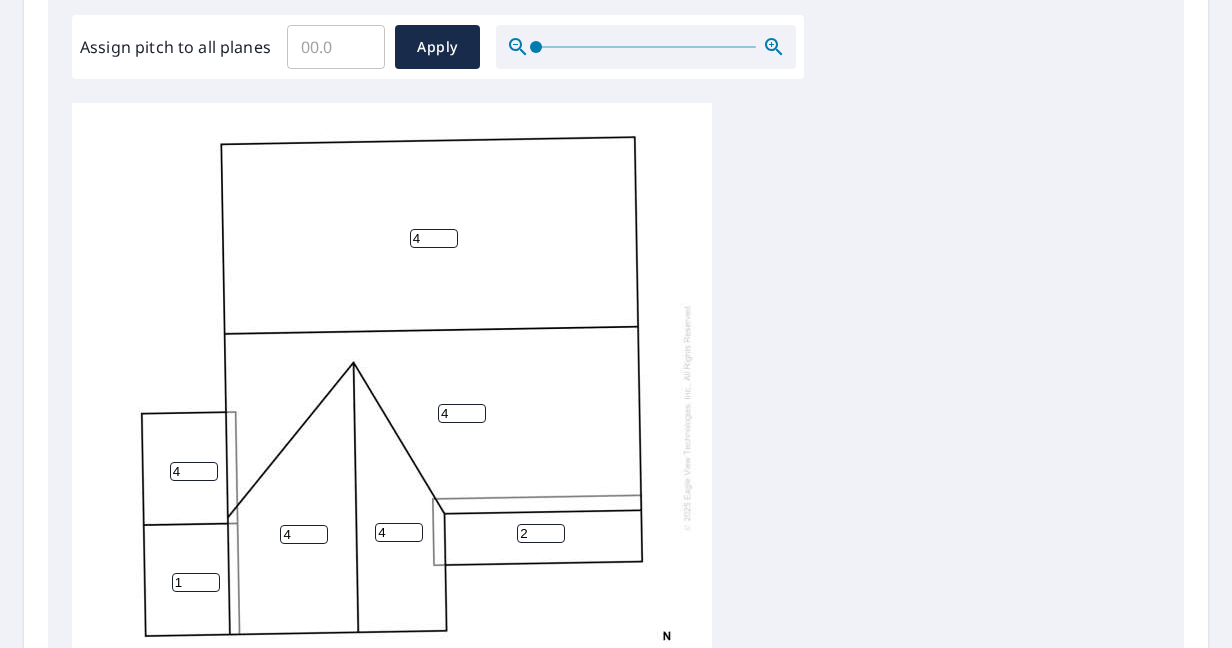 click on "1" at bounding box center [196, 582] 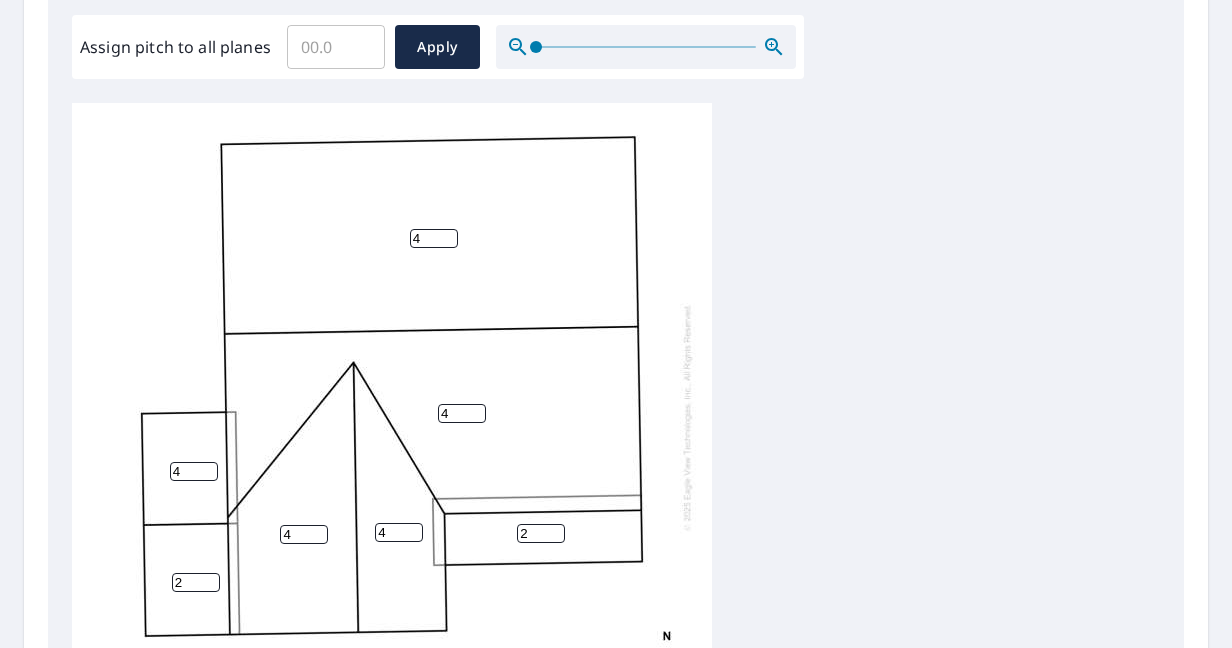 click on "2" at bounding box center (196, 582) 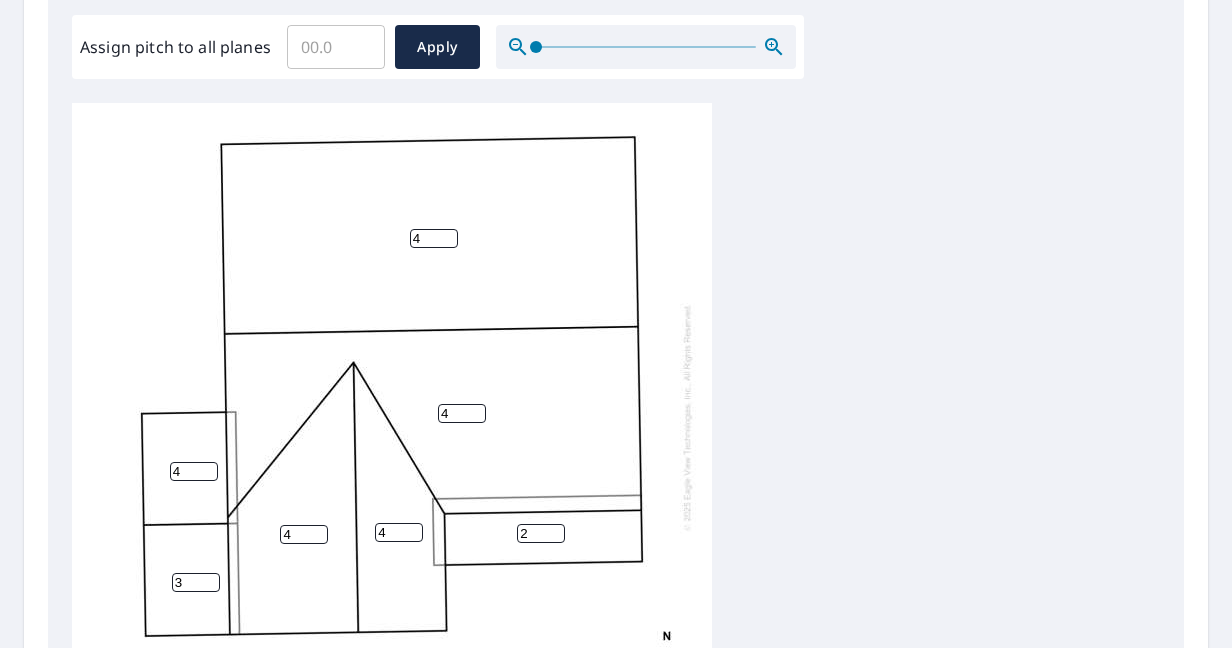 click on "3" at bounding box center [196, 582] 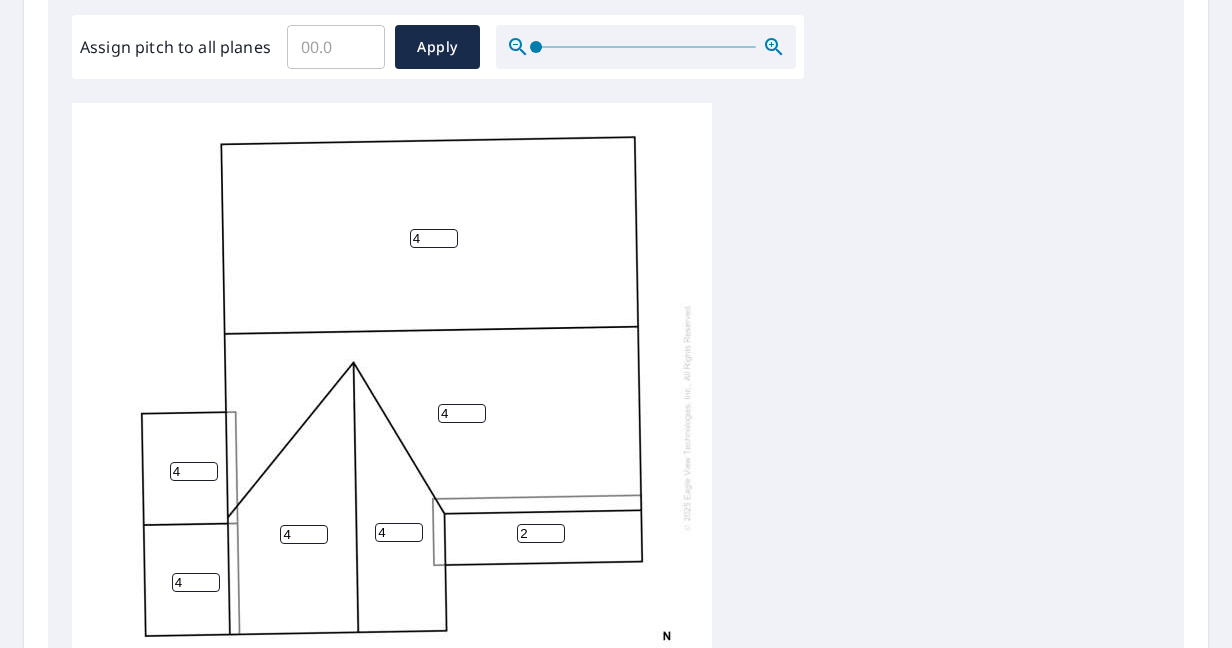 click on "4" at bounding box center [196, 582] 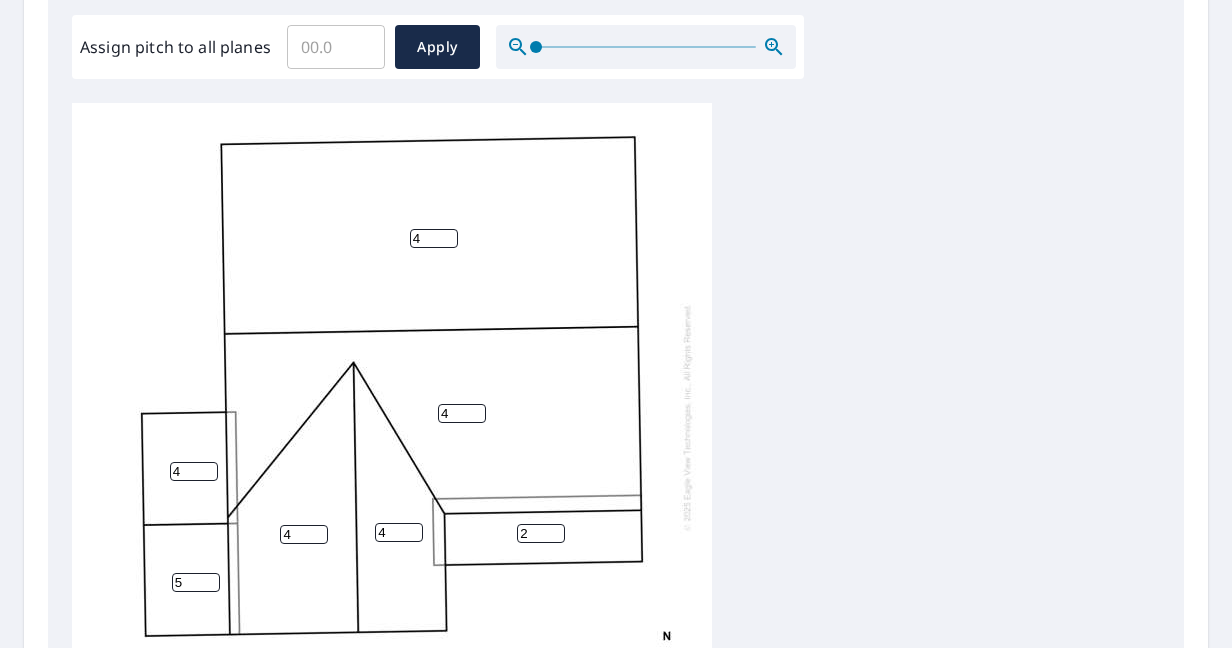 click on "5" at bounding box center (196, 582) 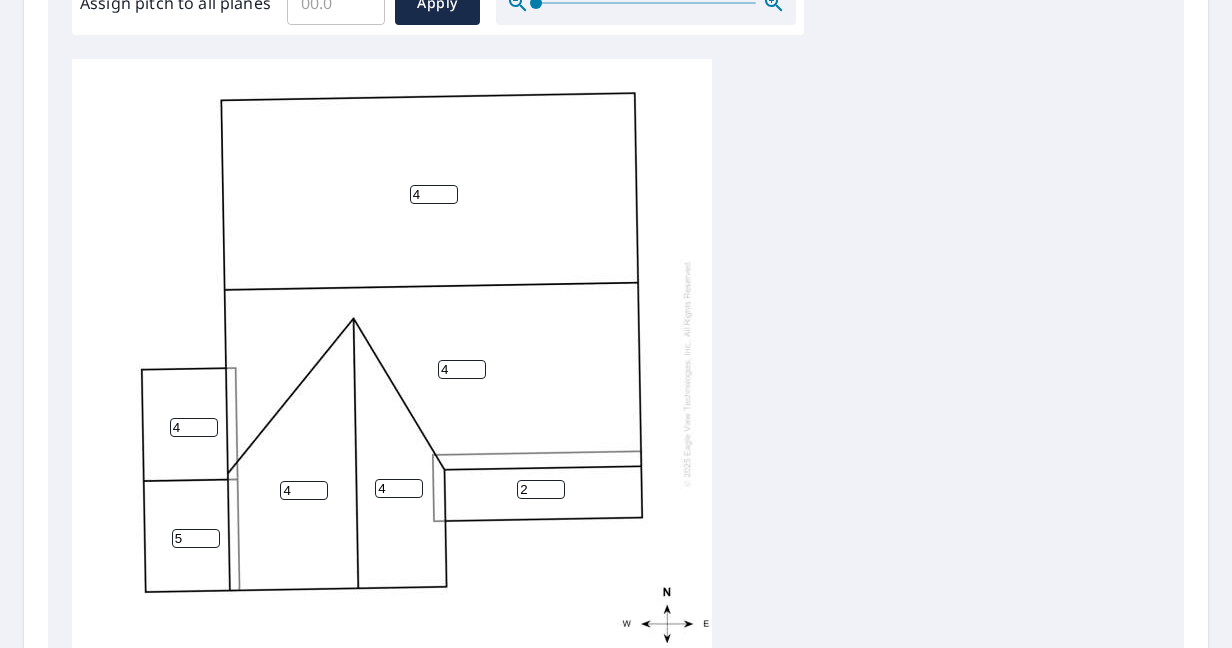 scroll, scrollTop: 621, scrollLeft: 0, axis: vertical 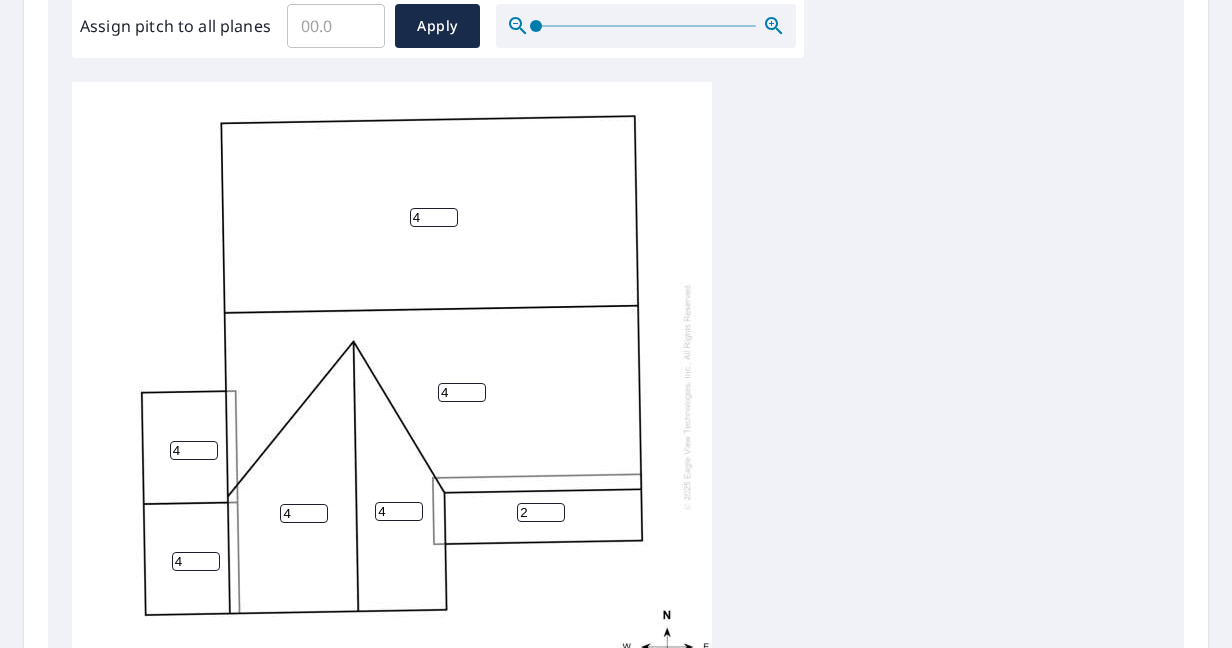type on "4" 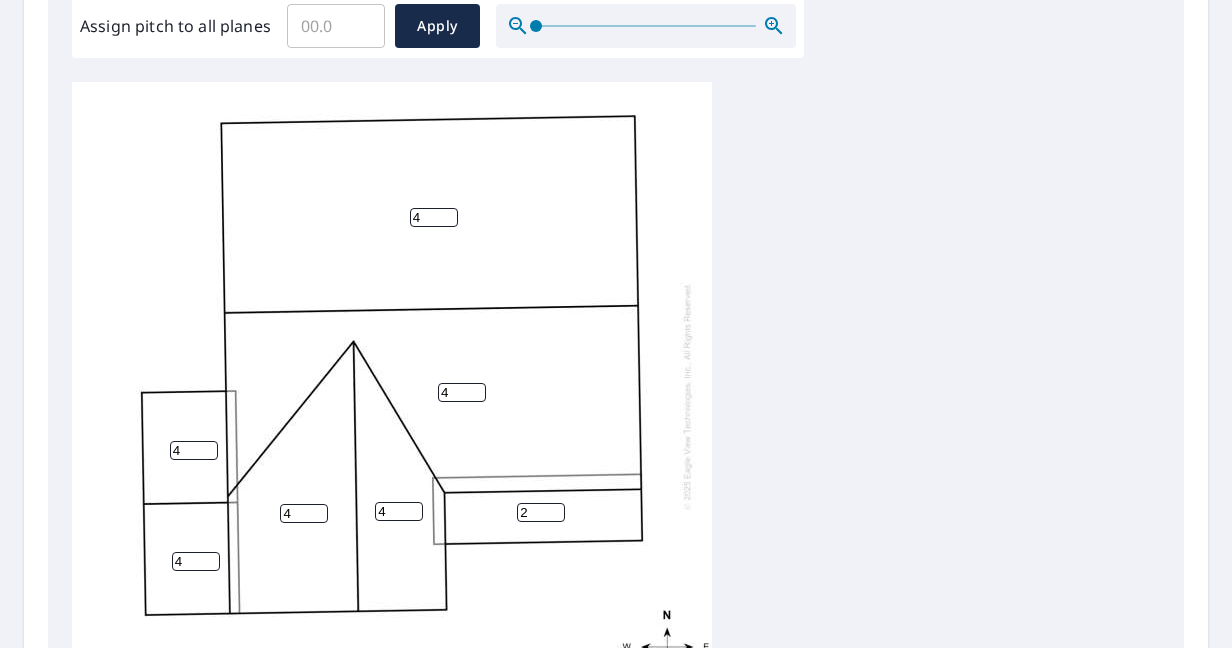 click on "4" at bounding box center (196, 561) 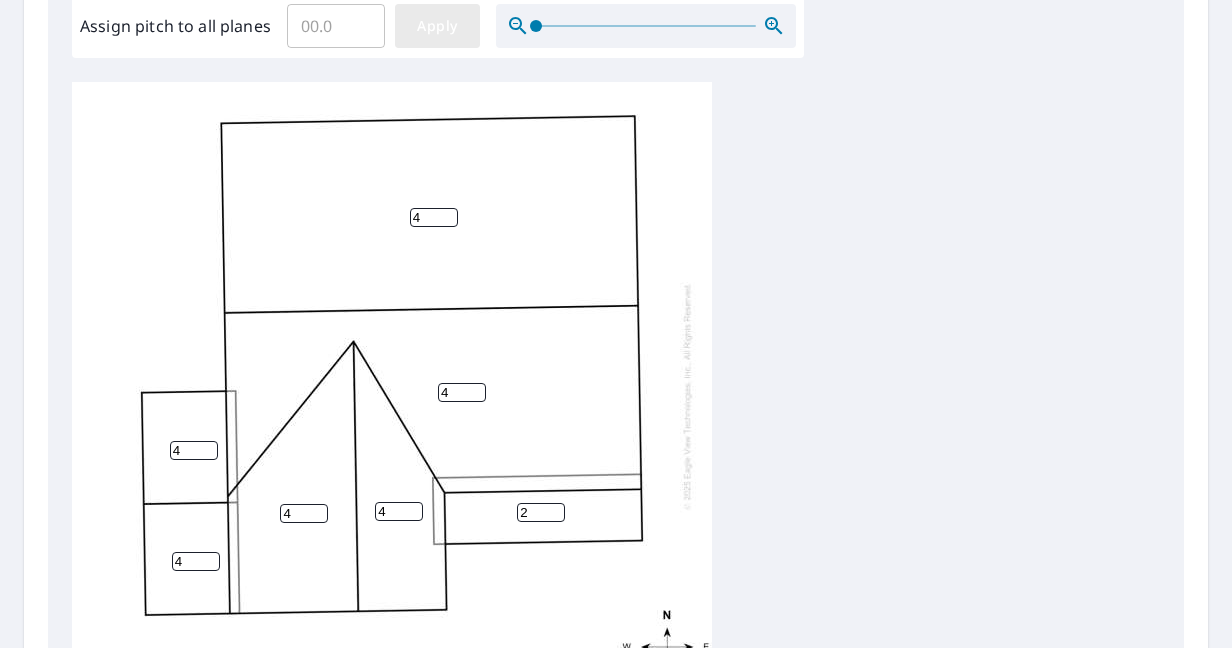 click on "Apply" at bounding box center [437, 26] 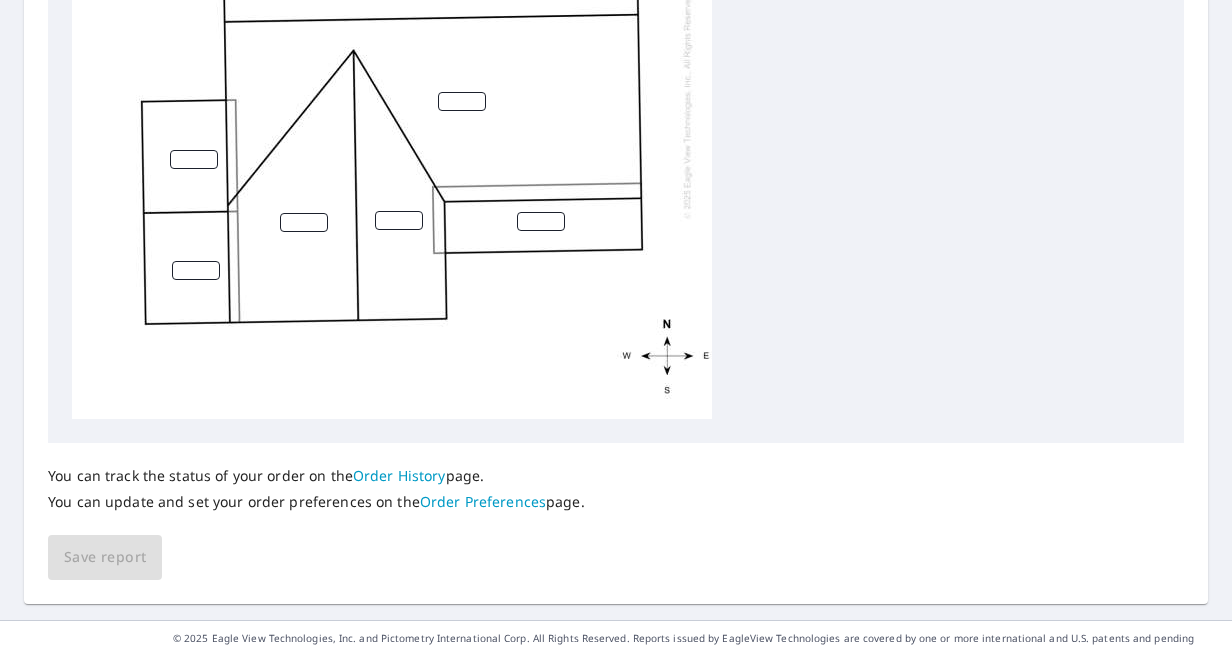 scroll, scrollTop: 949, scrollLeft: 0, axis: vertical 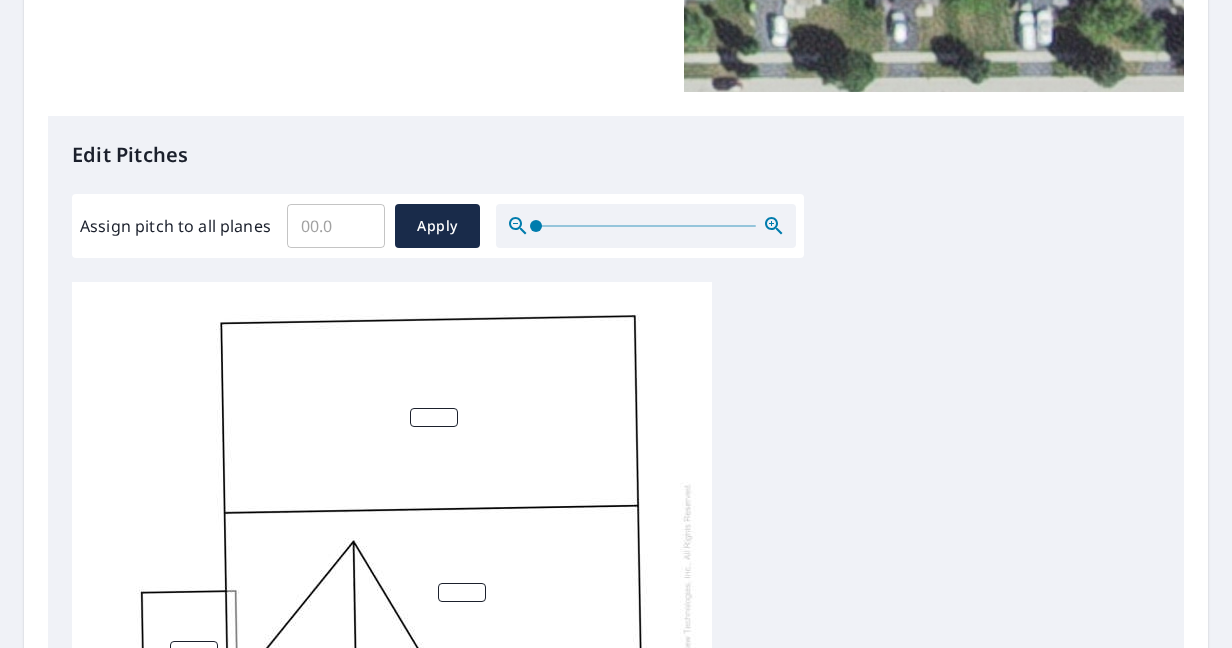 click at bounding box center [434, 417] 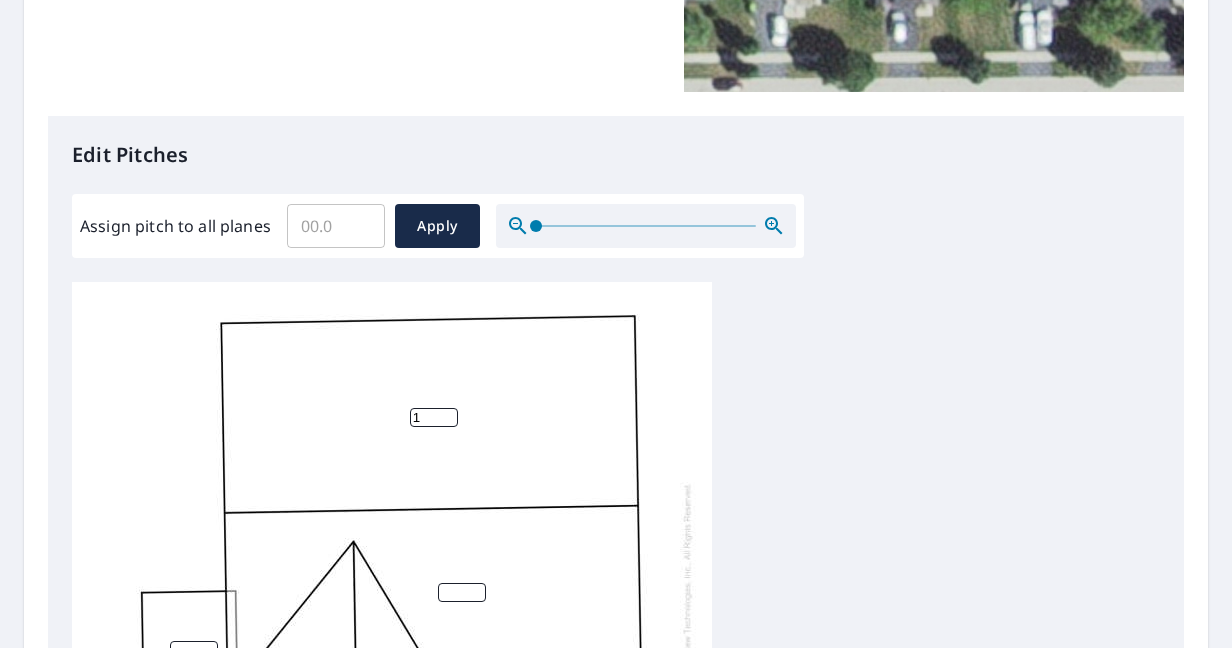 click on "1" at bounding box center (434, 417) 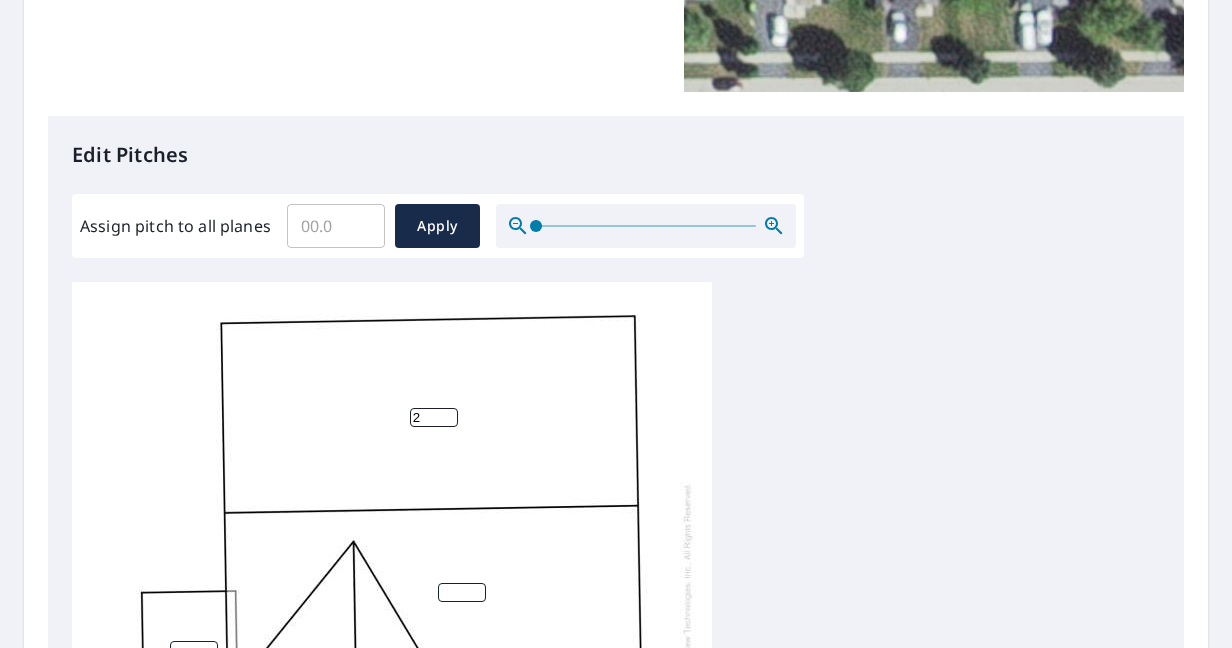 type on "2" 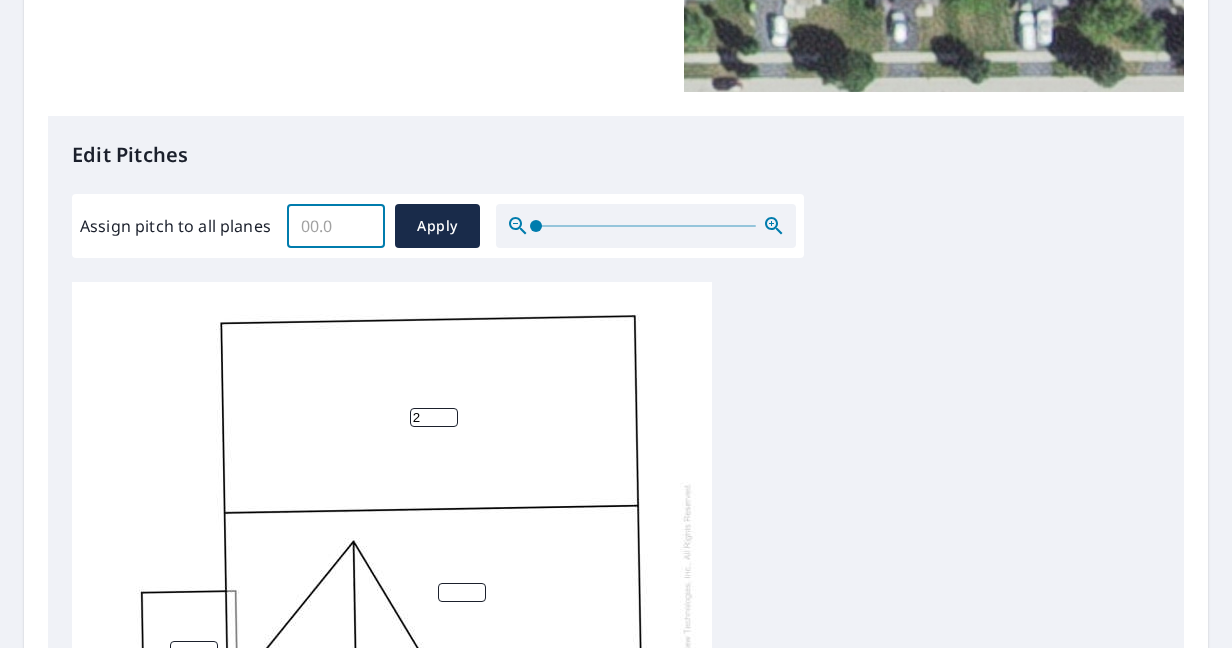 click on "Assign pitch to all planes" at bounding box center (336, 226) 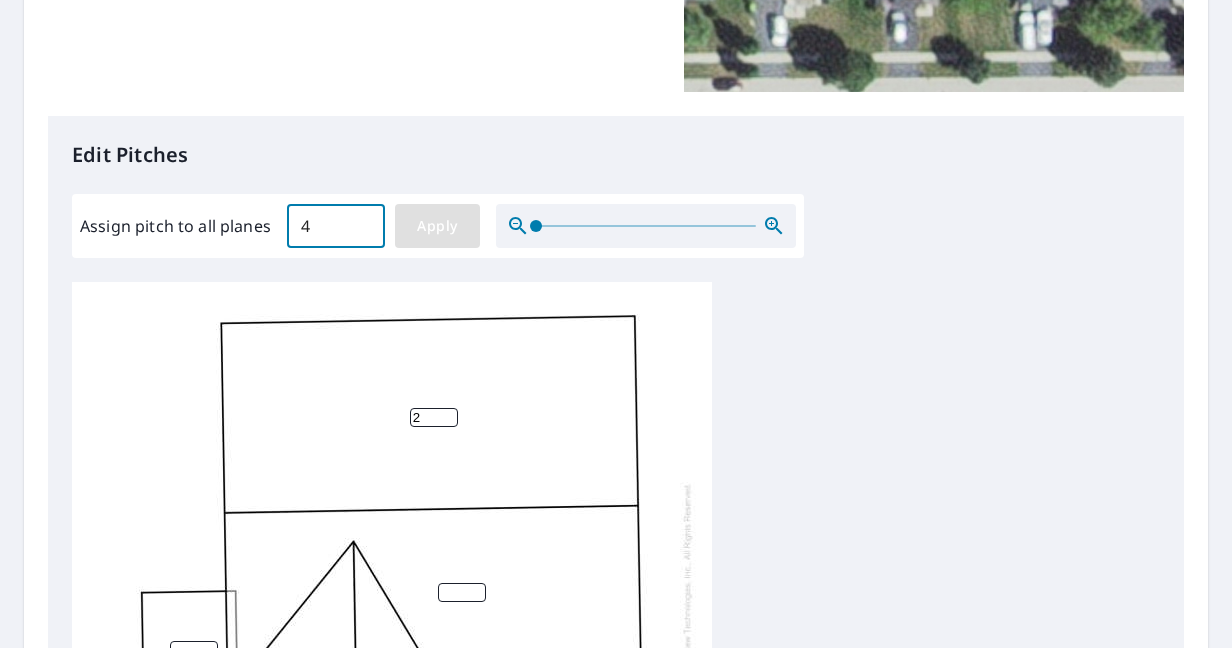 type on "4" 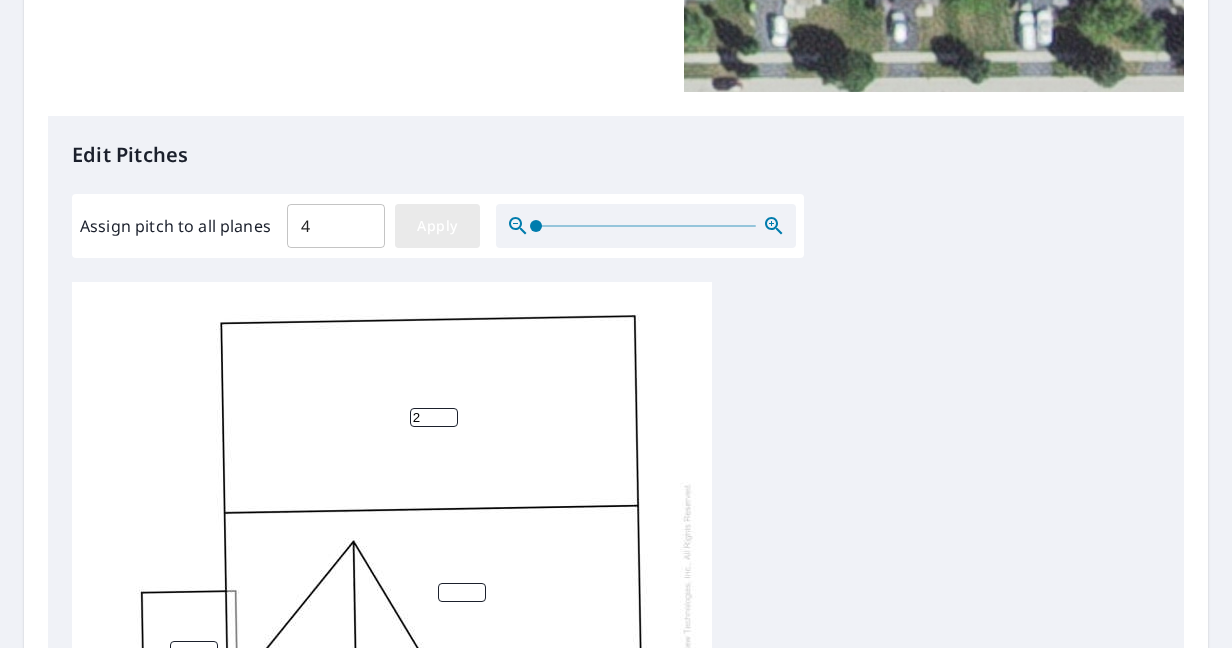 click on "Apply" at bounding box center (437, 226) 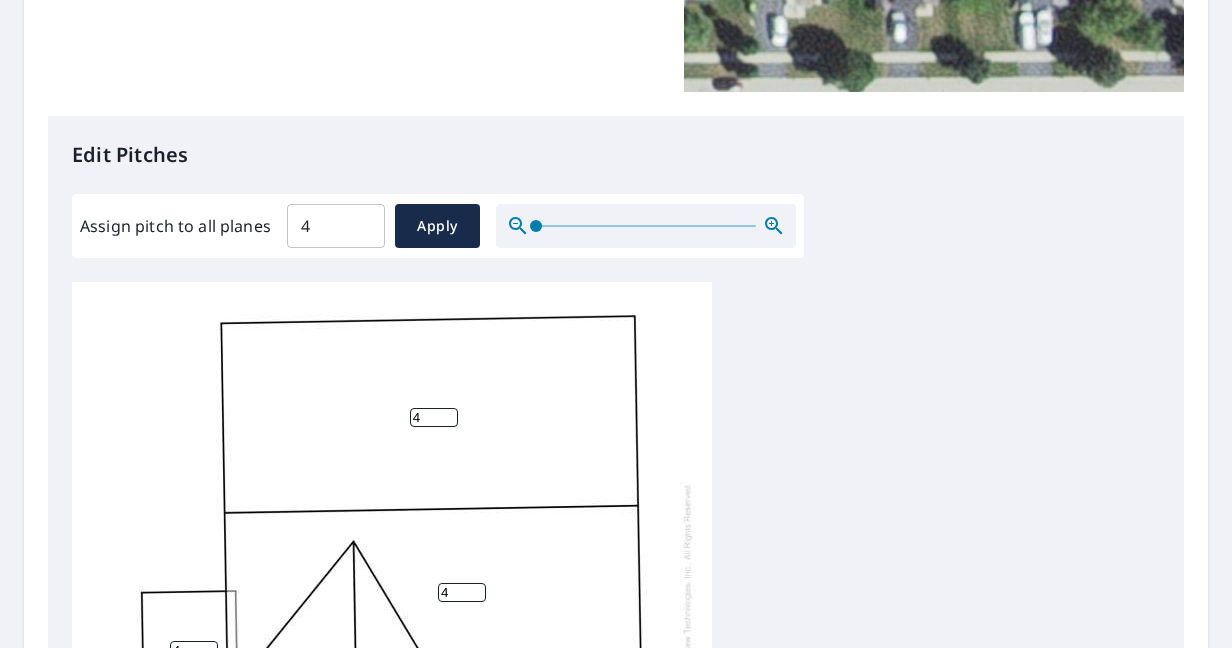 scroll, scrollTop: 20, scrollLeft: 0, axis: vertical 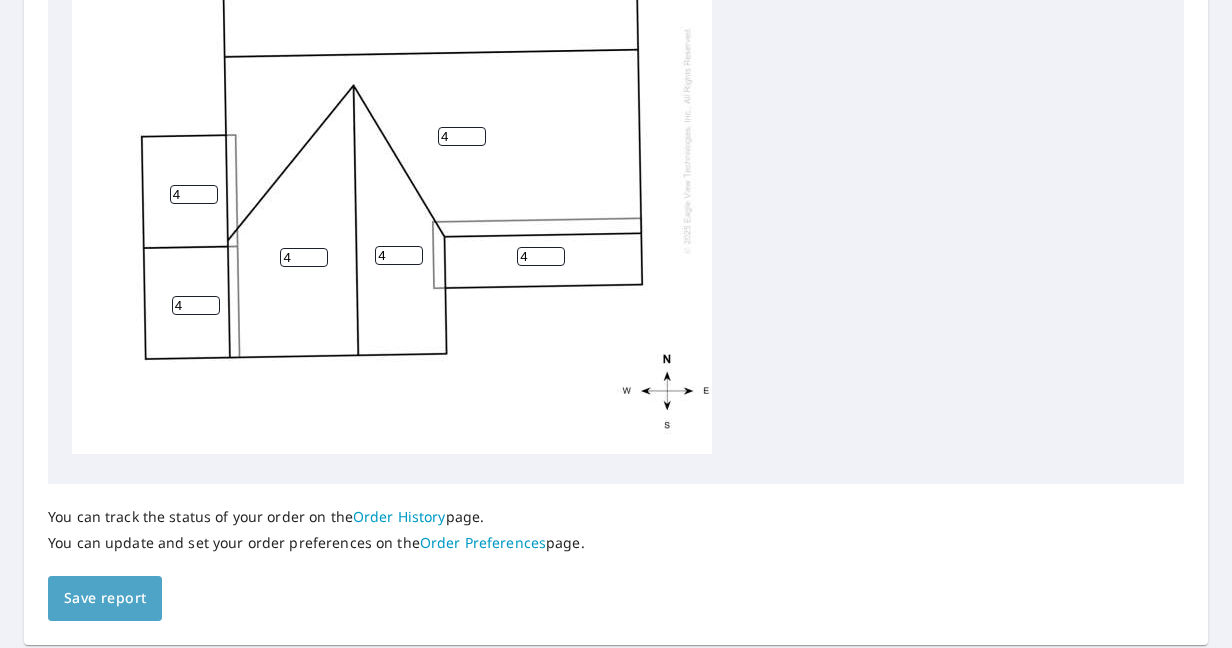 click on "Save report" at bounding box center [105, 598] 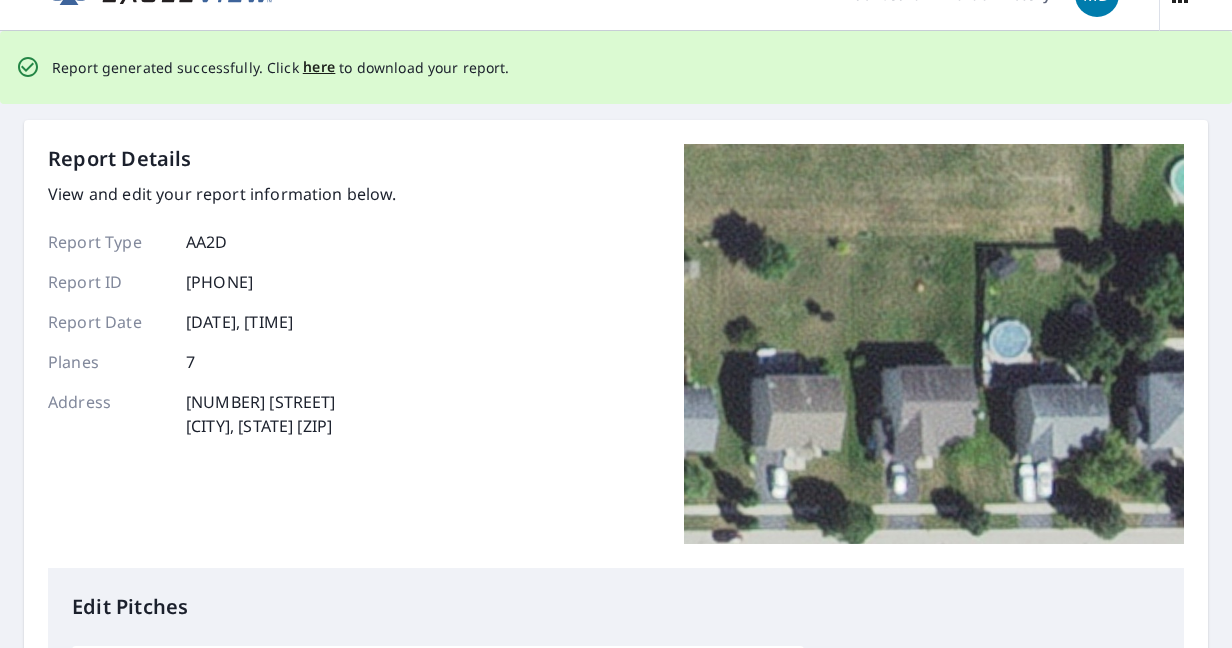 scroll, scrollTop: 0, scrollLeft: 0, axis: both 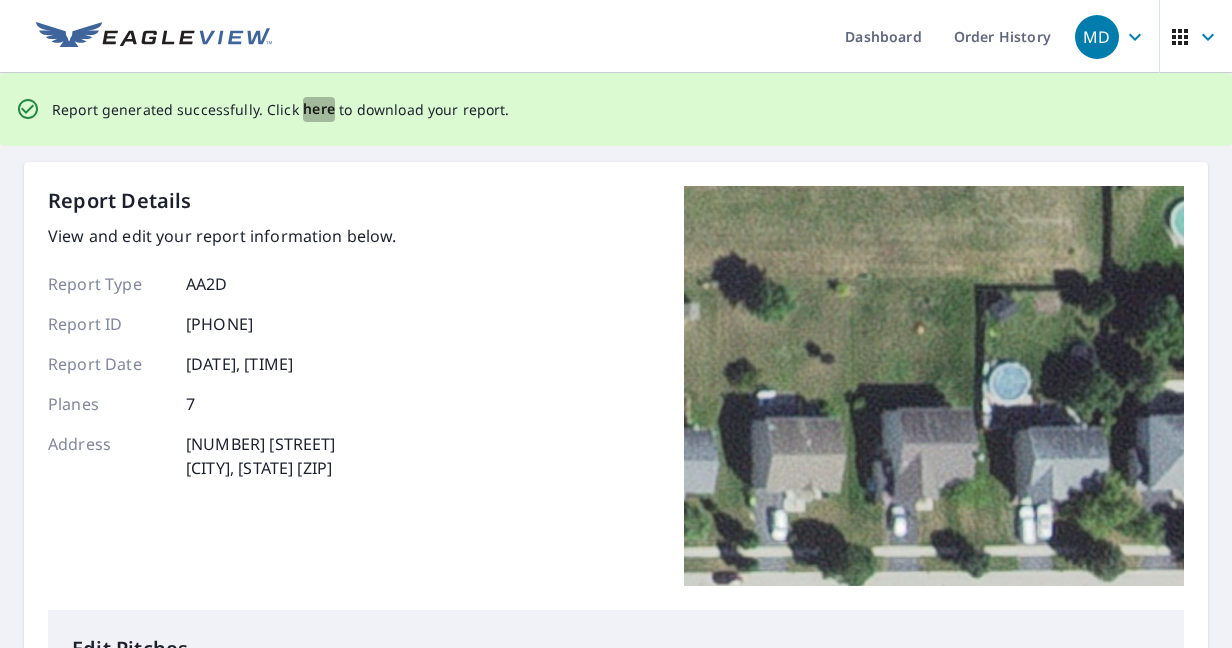 click on "here" at bounding box center (319, 109) 